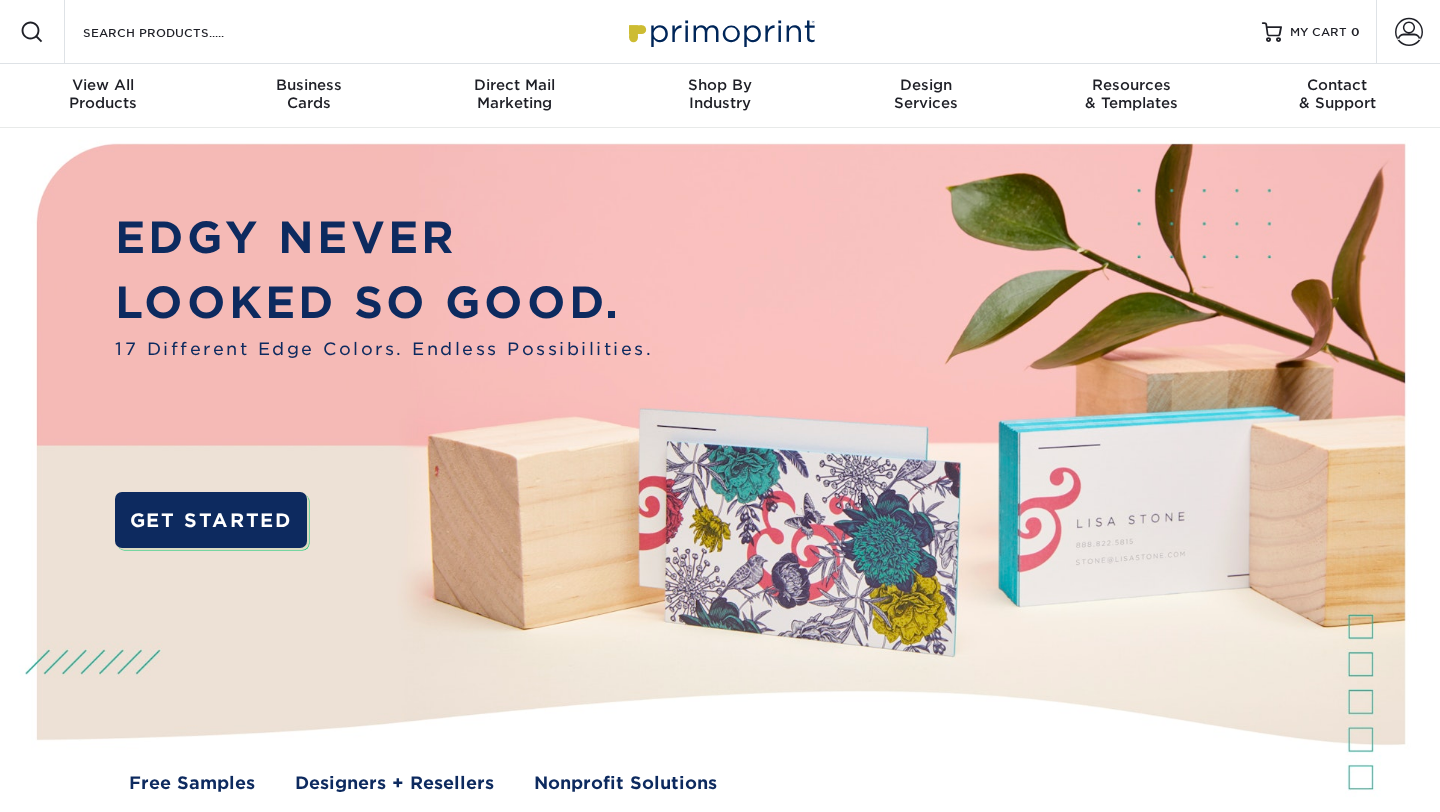 scroll, scrollTop: 0, scrollLeft: 0, axis: both 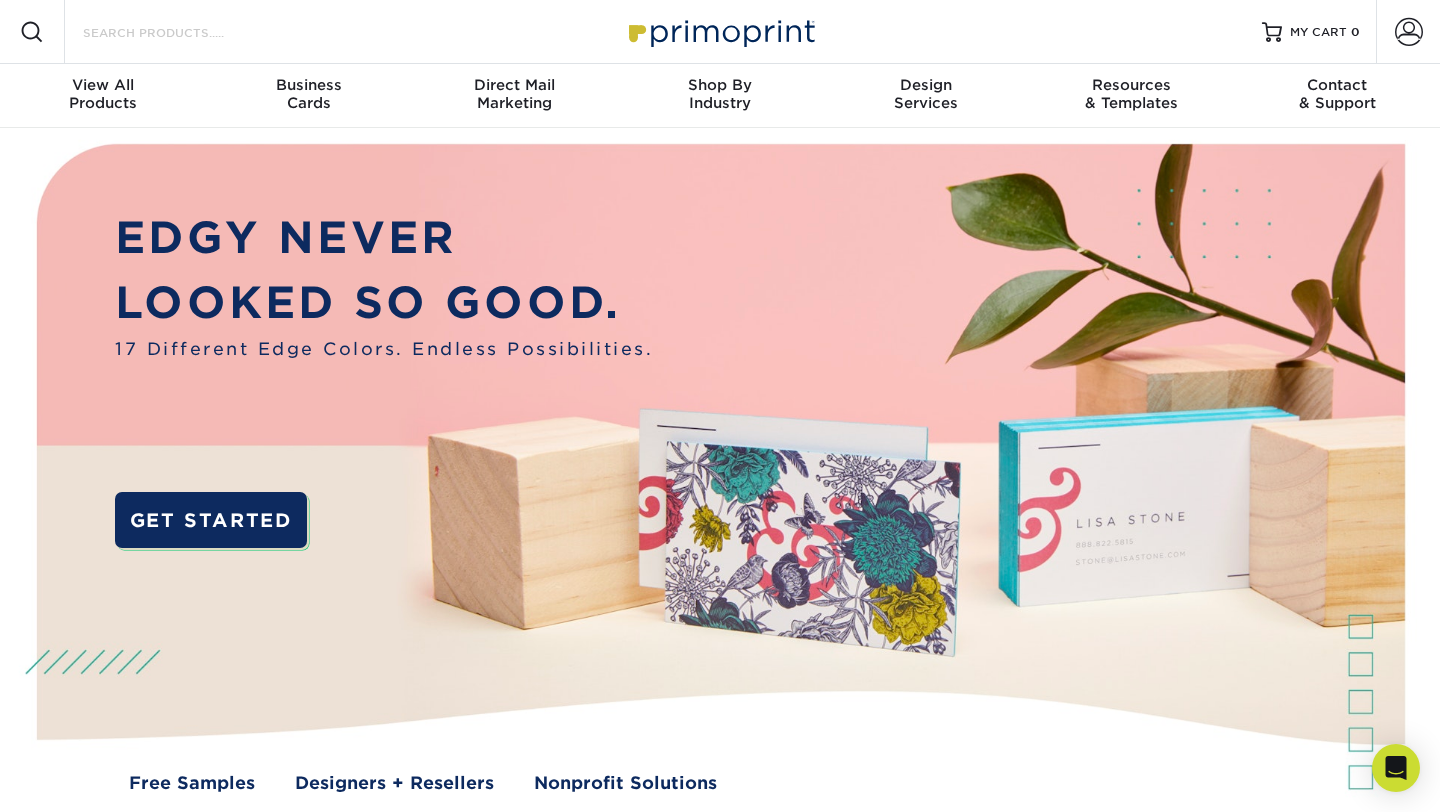 click on "Search Products" at bounding box center (178, 32) 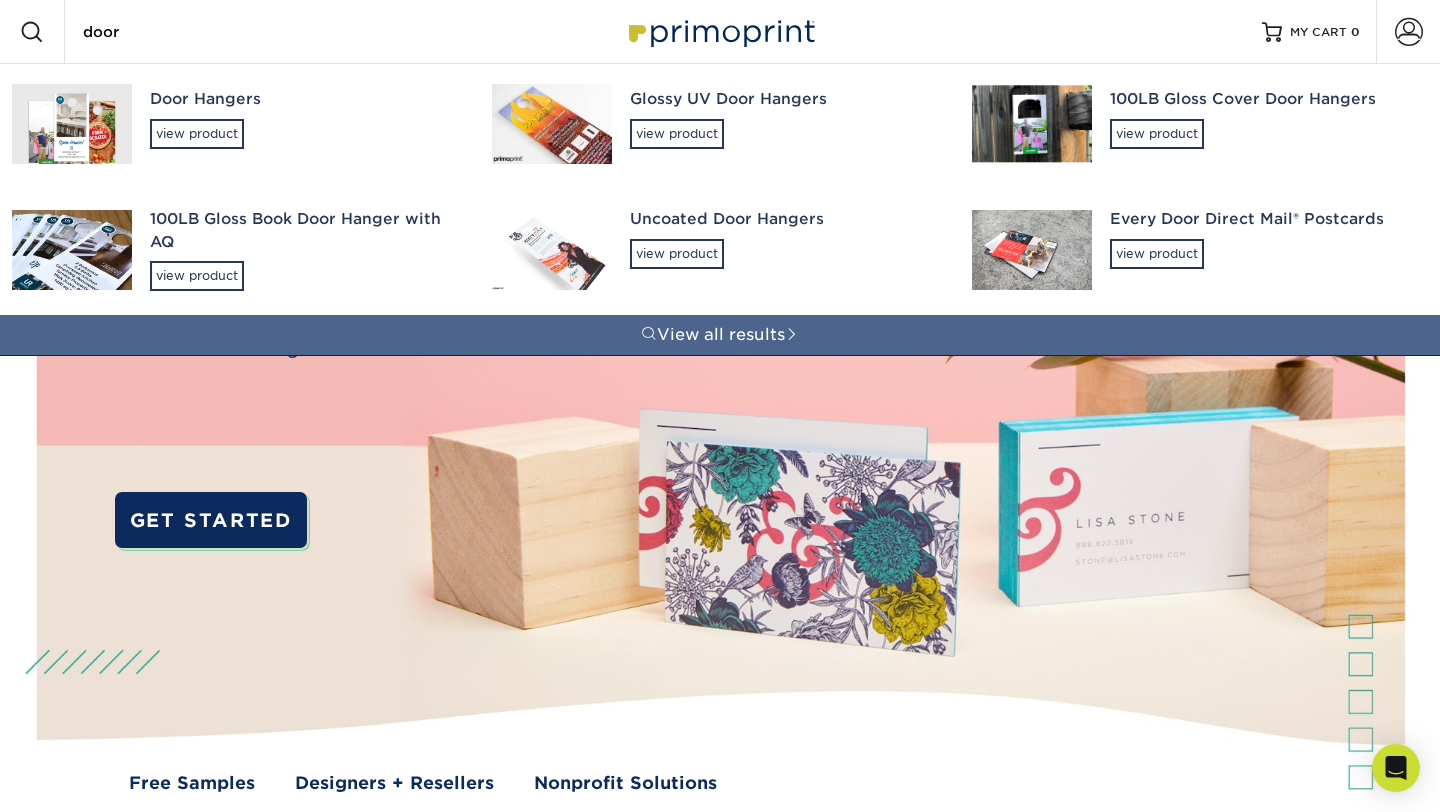 type on "door" 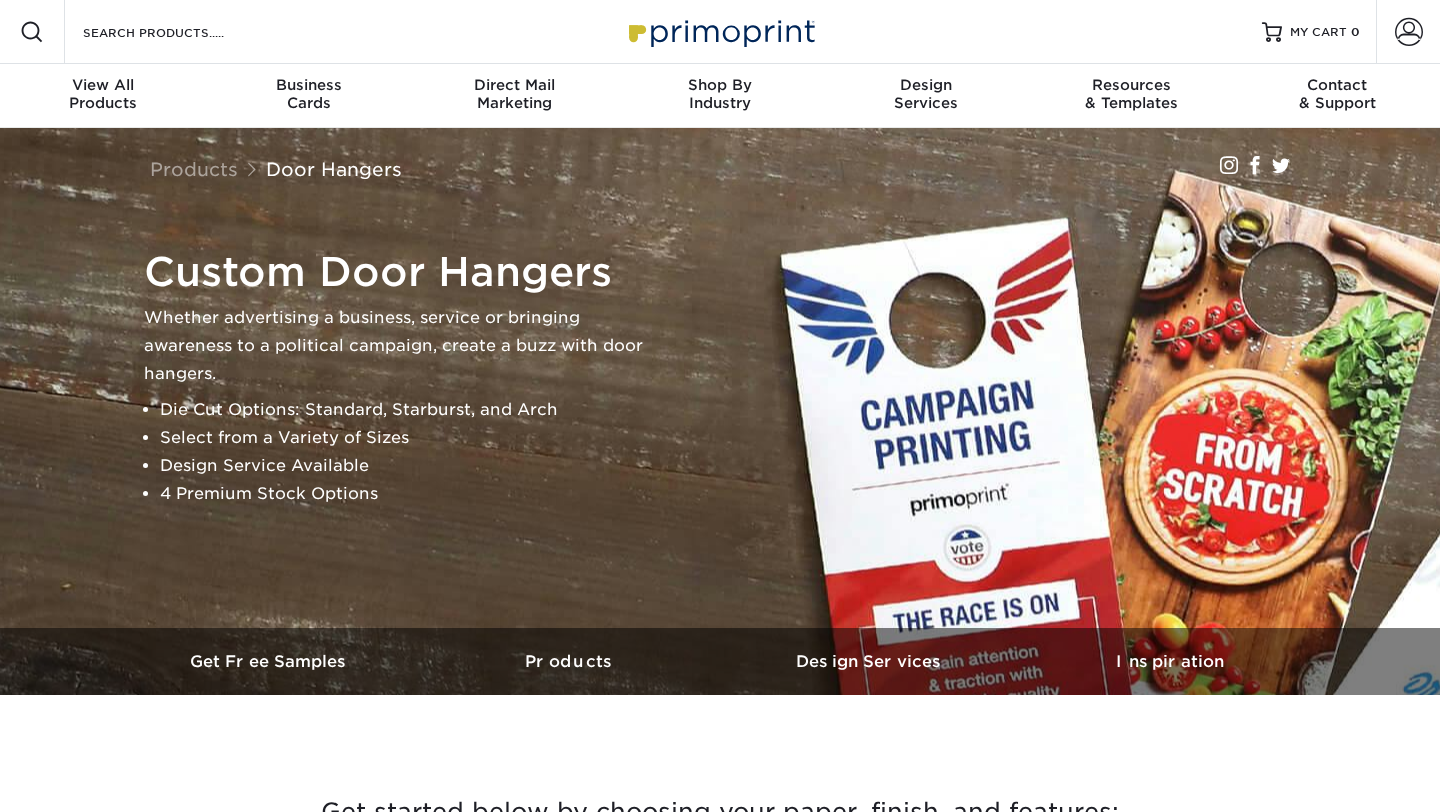scroll, scrollTop: 0, scrollLeft: 0, axis: both 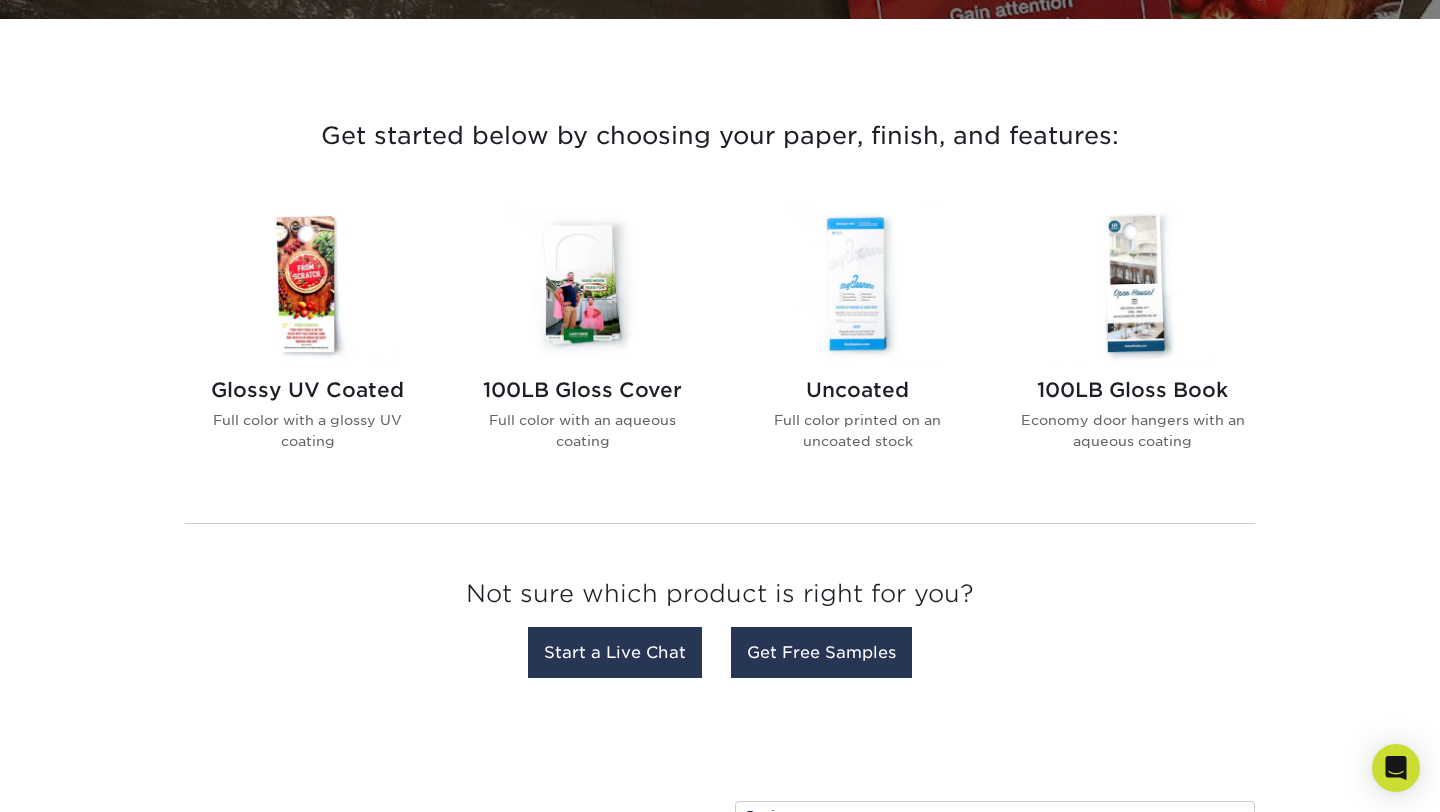click on "Uncoated
Full color printed on an uncoated stock" at bounding box center [857, 422] 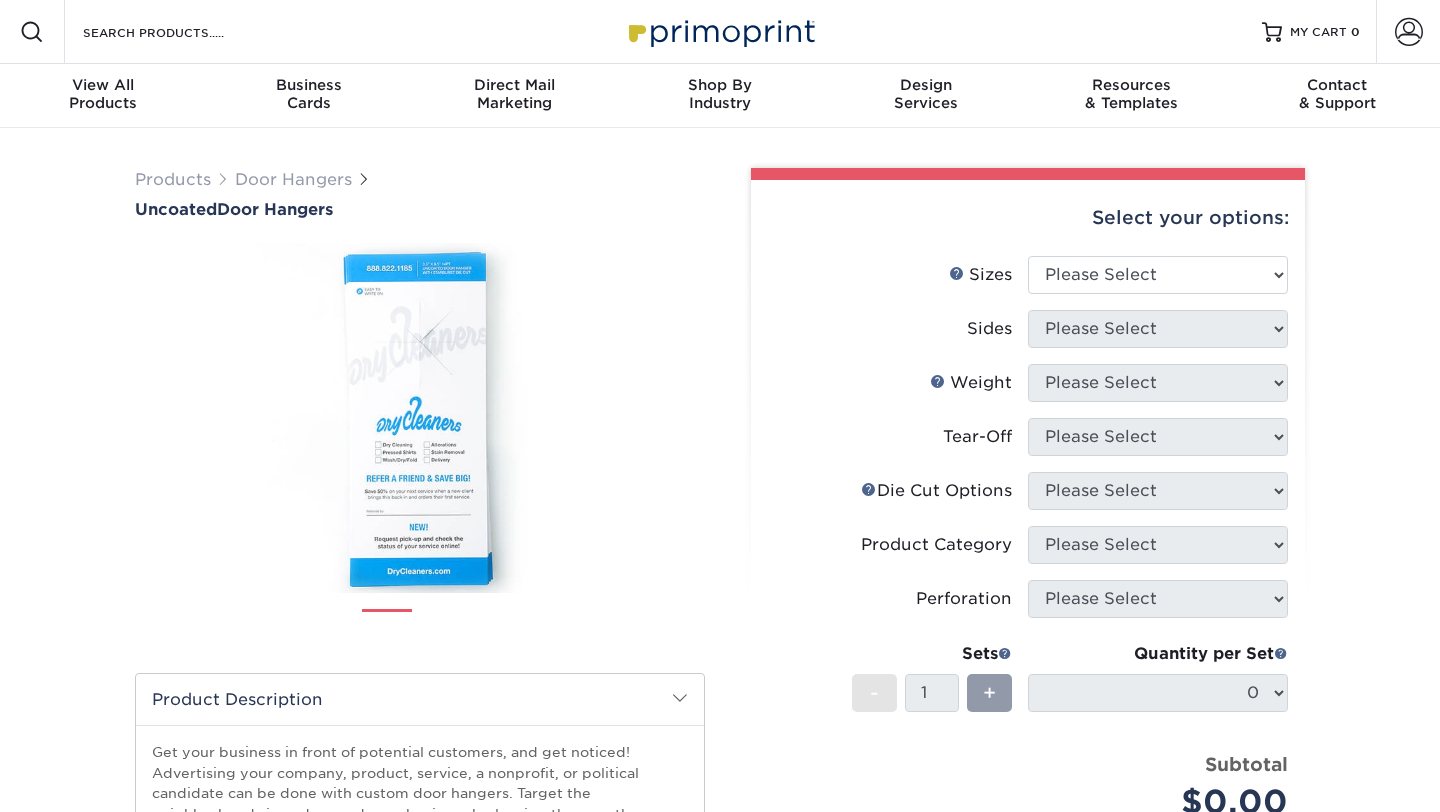 scroll, scrollTop: 0, scrollLeft: 0, axis: both 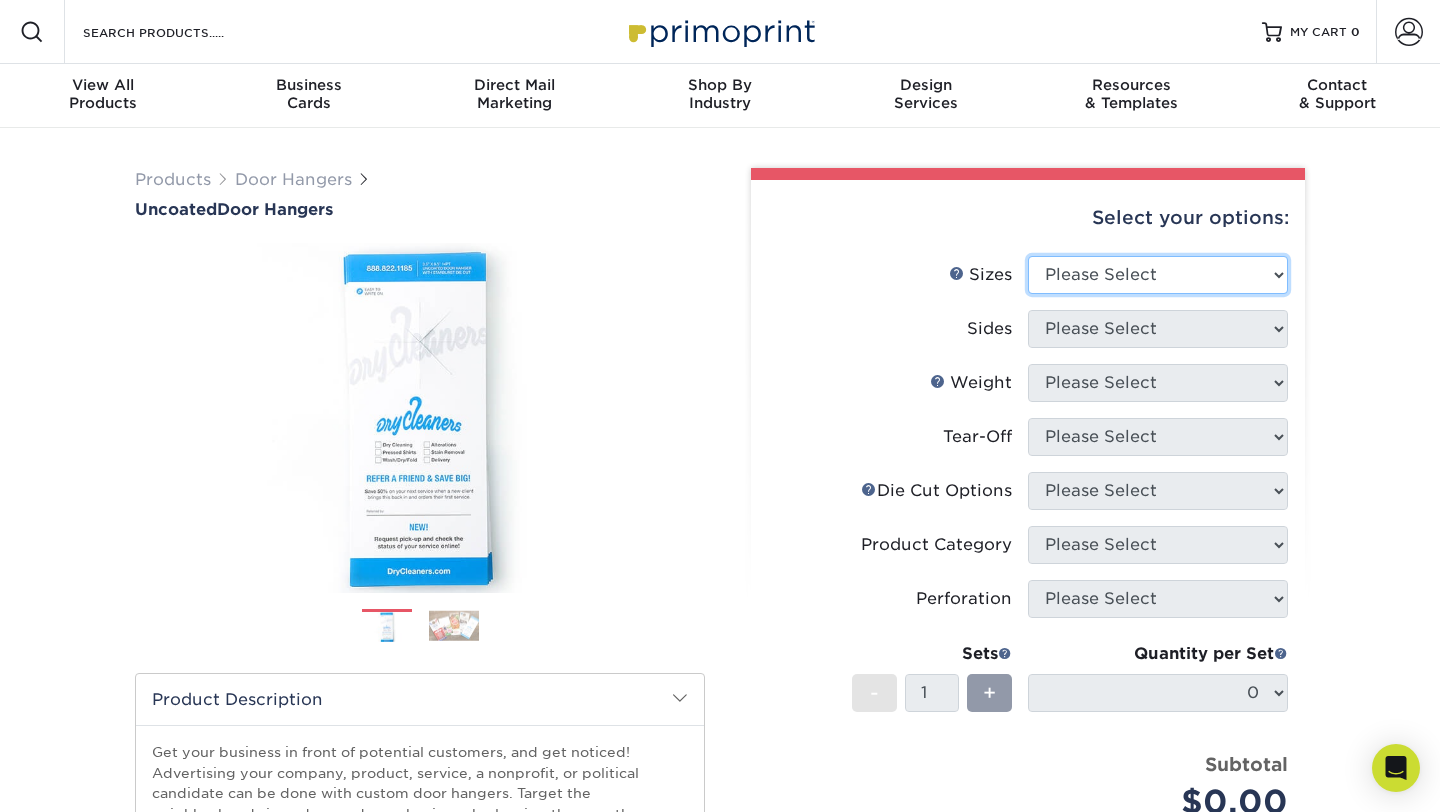 click on "Please Select
3.5" x 8.5"
3.5" x 11"
4" x 7"
4.25" x 11"
4.25" x 11"" at bounding box center (1158, 275) 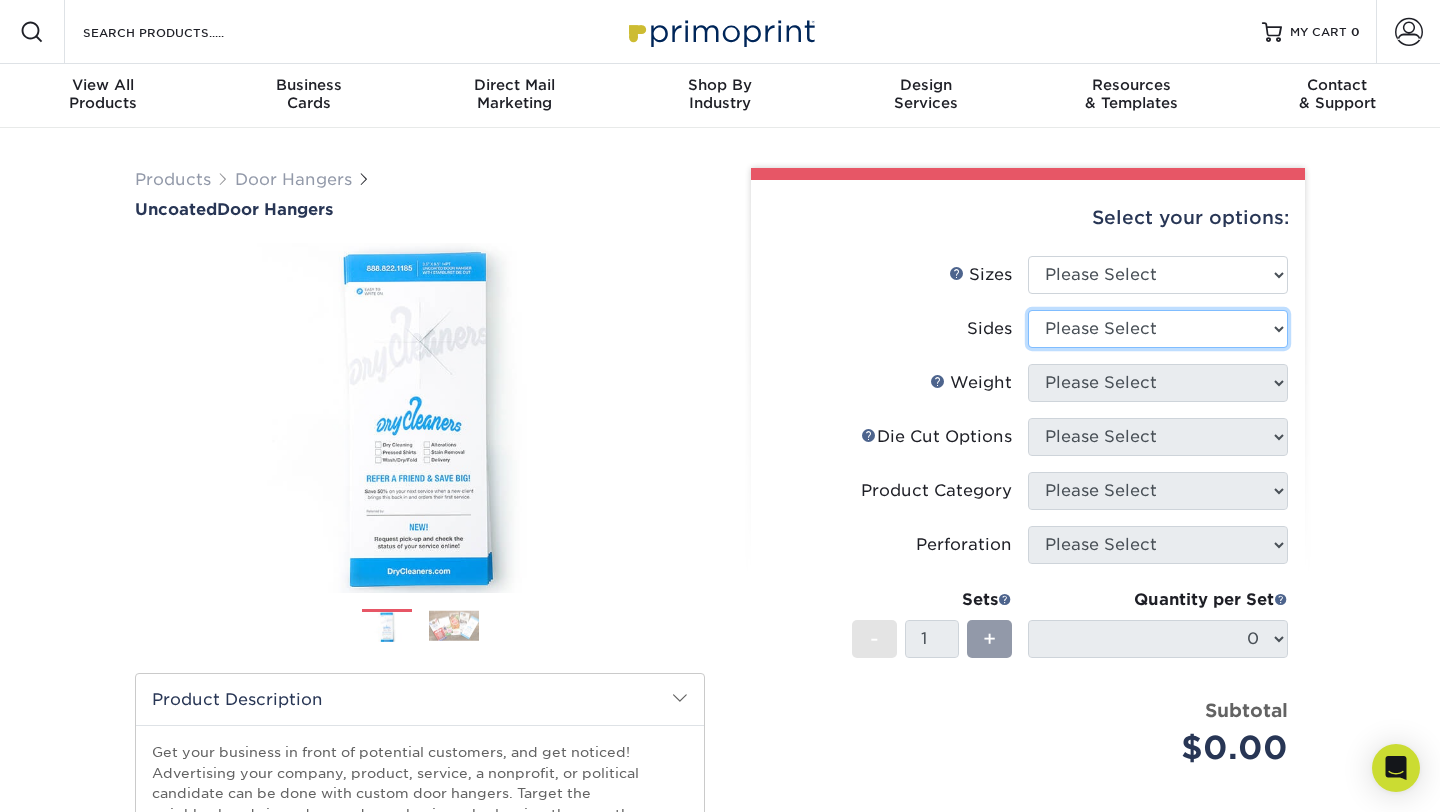 click on "Please Select Print Both Sides Print Front Only" at bounding box center [1158, 329] 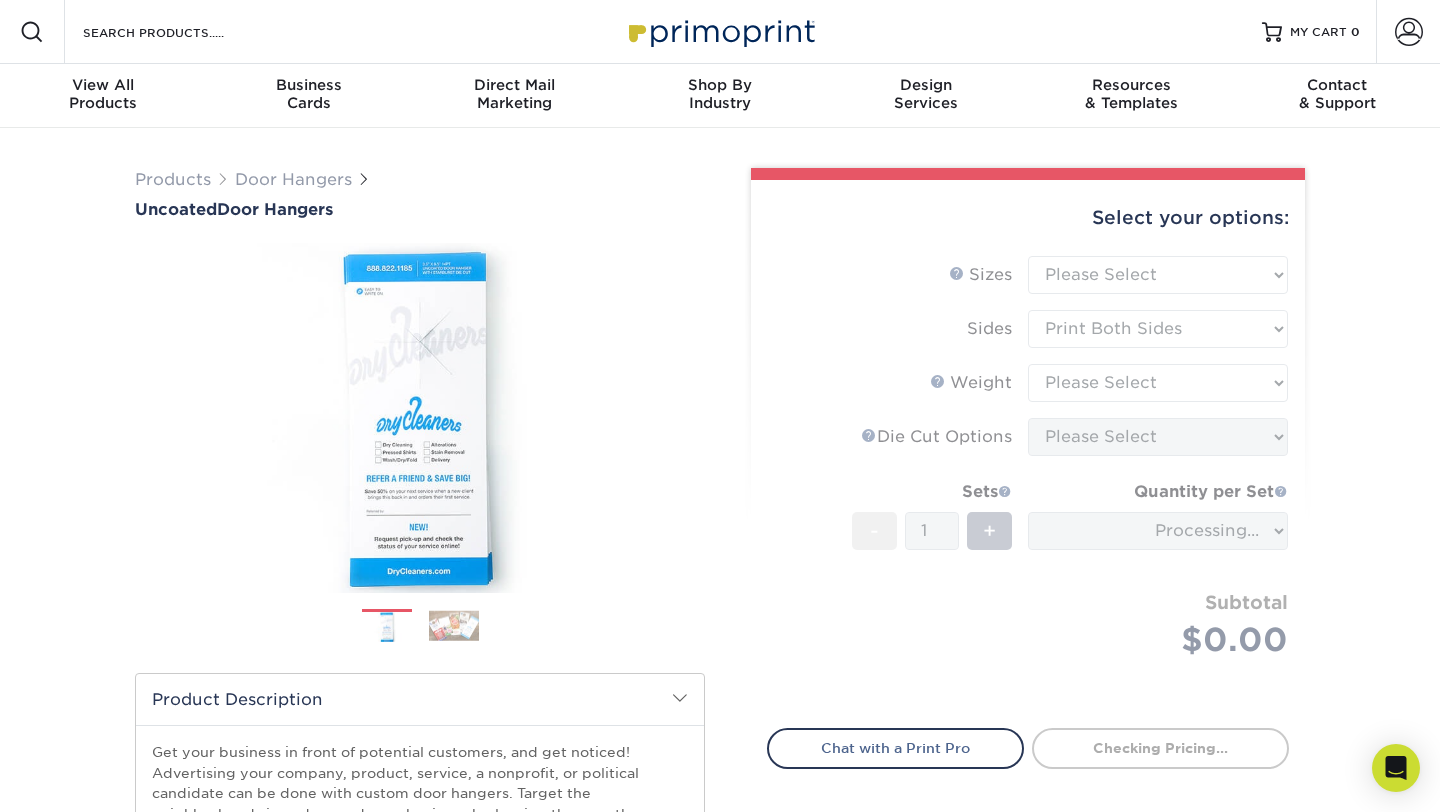 click on "Sizes Help Sizes
Please Select
3.5" x 8.5"
3.5" x 11" 4" x 7" 4.25" x 11" 4.25" x 11" Sides Please Select" at bounding box center (1028, 480) 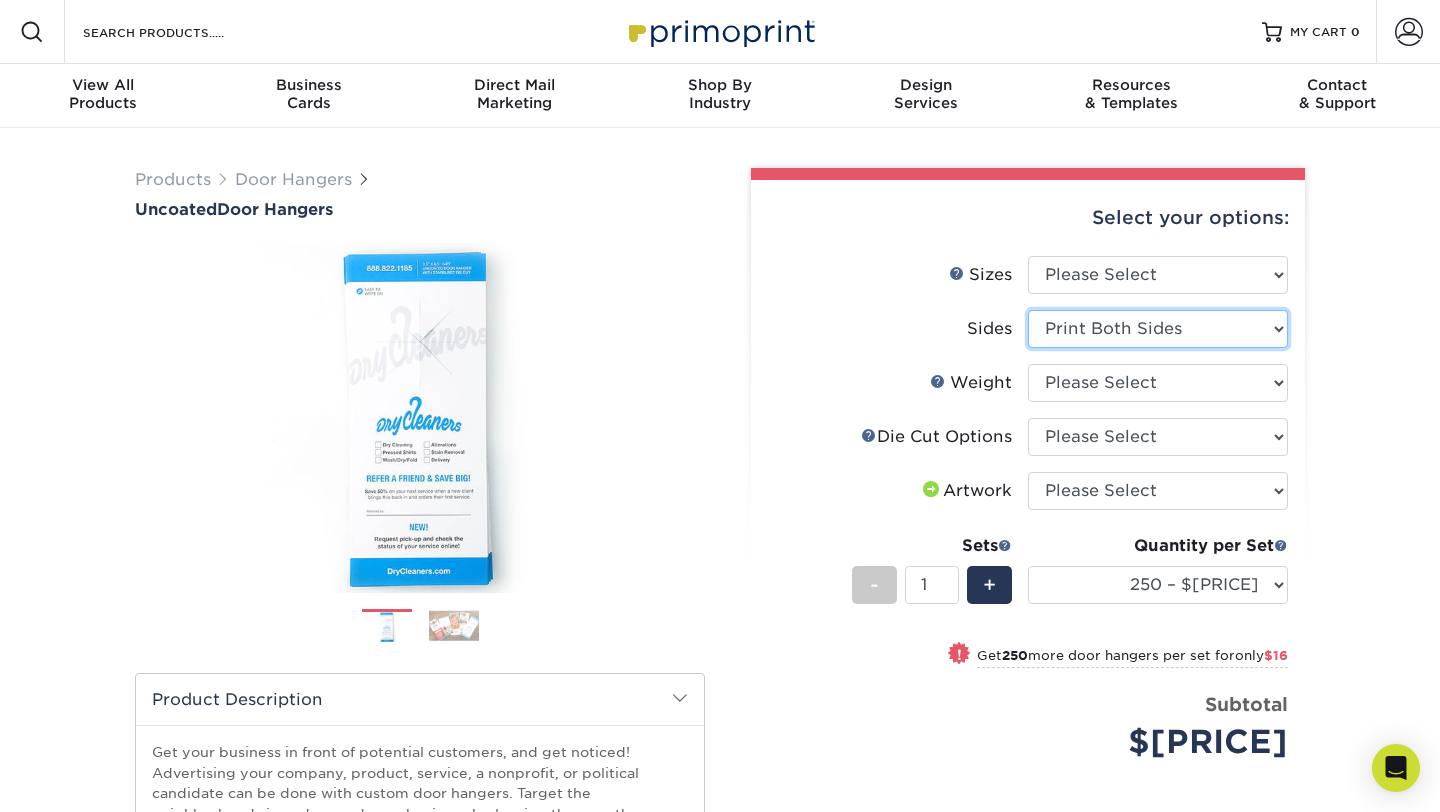 click on "Please Select Print Both Sides Print Front Only" at bounding box center (1158, 329) 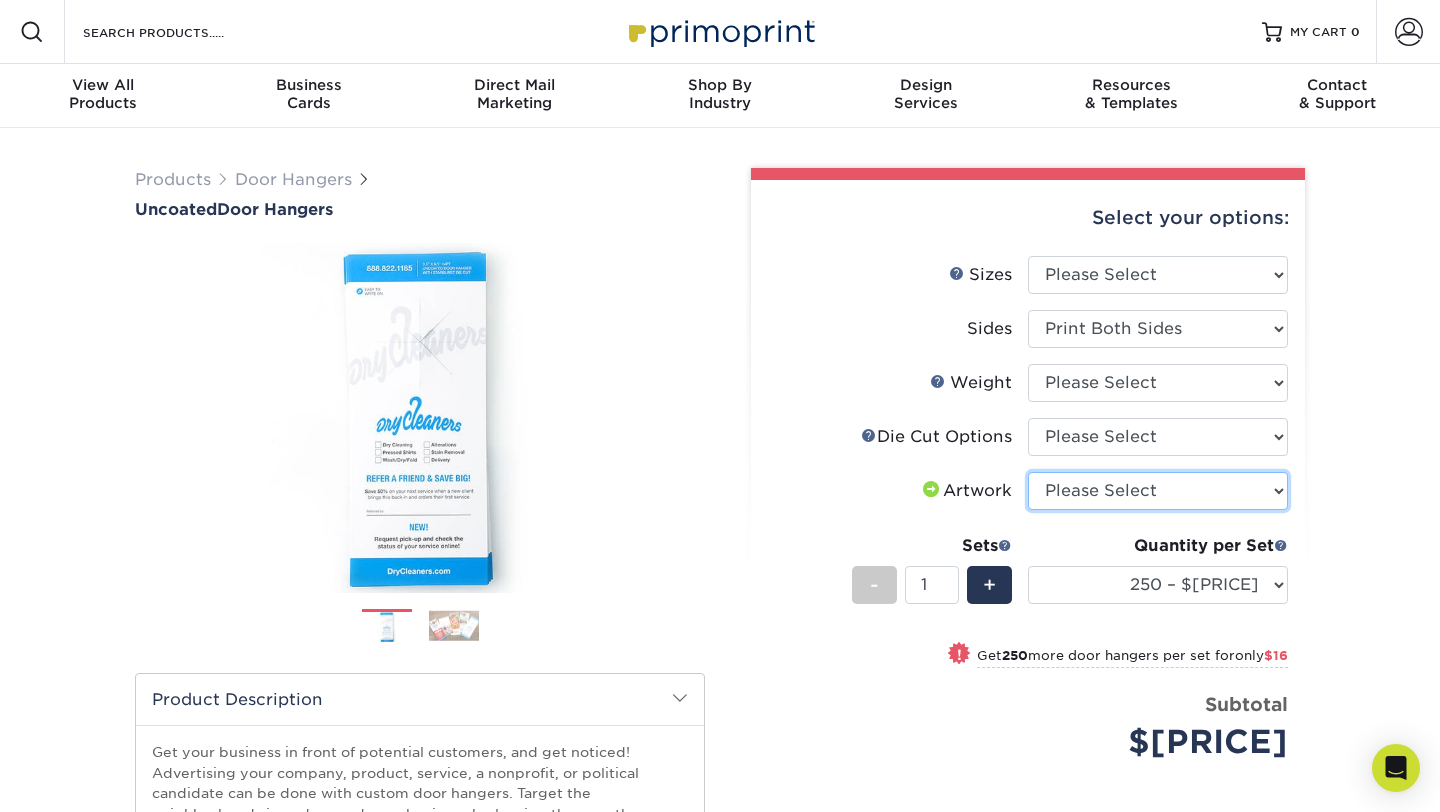 click on "Please Select I will upload files I need a design - $100" at bounding box center [1158, 491] 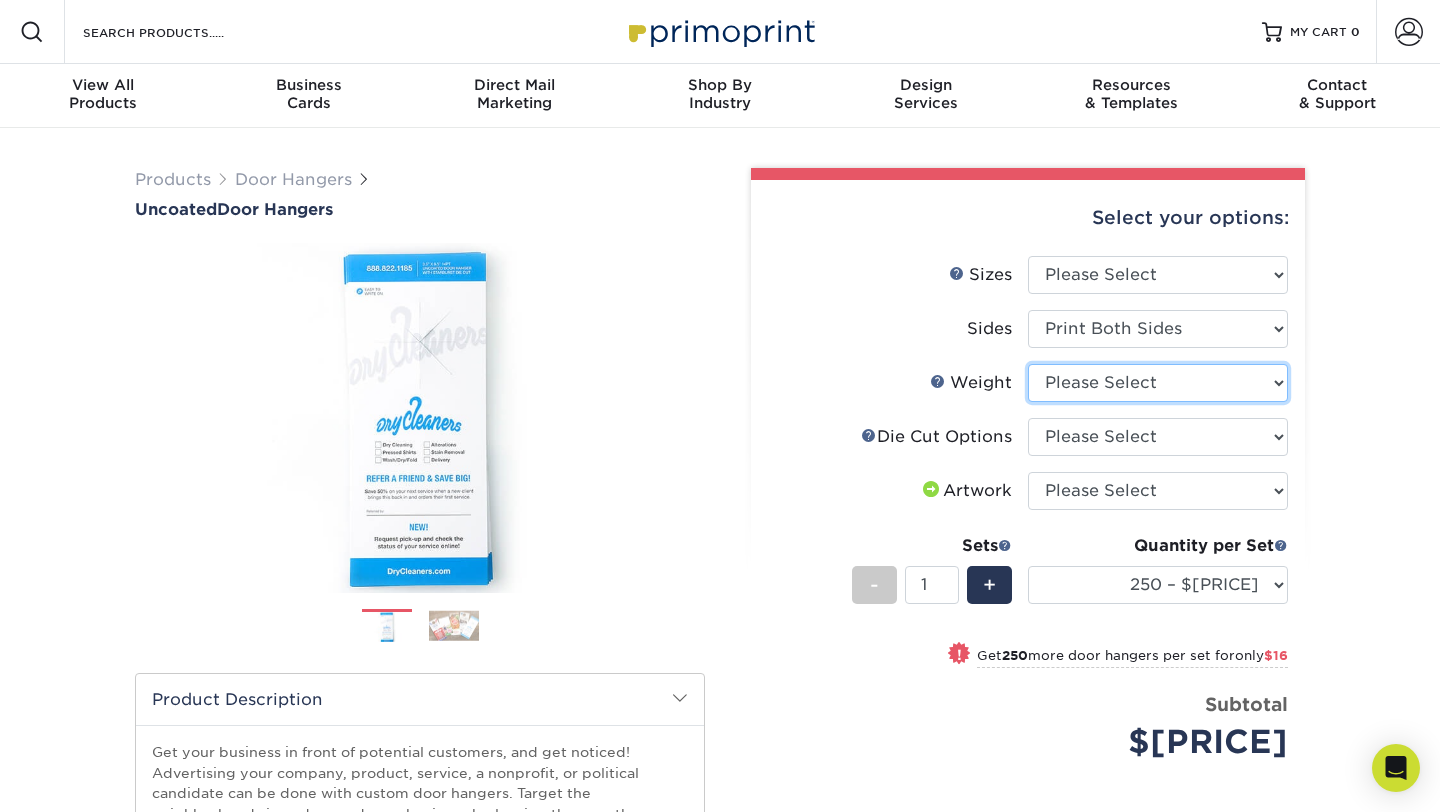 click on "Please Select 14PT Uncoated" at bounding box center (1158, 383) 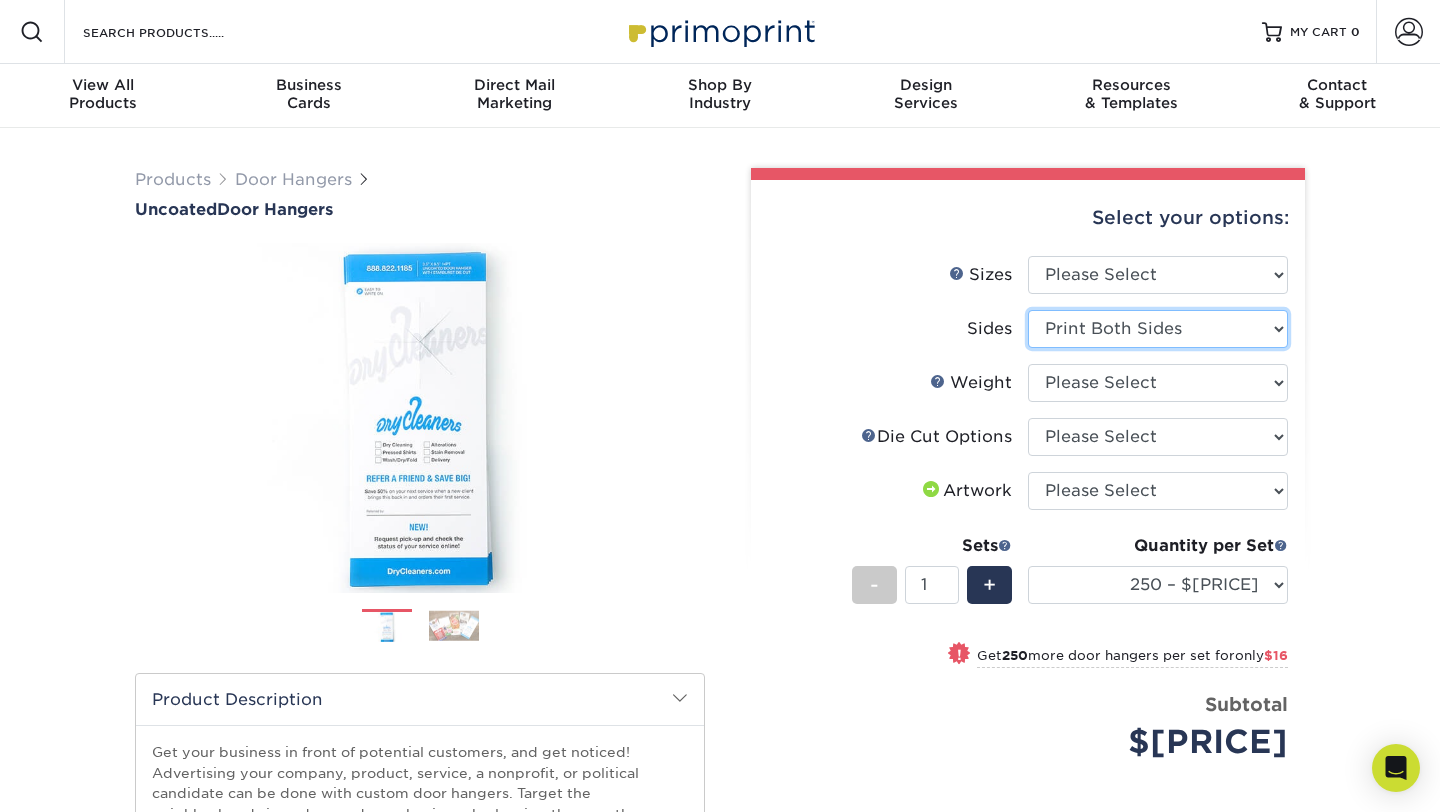 click on "Please Select Print Both Sides Print Front Only" at bounding box center [1158, 329] 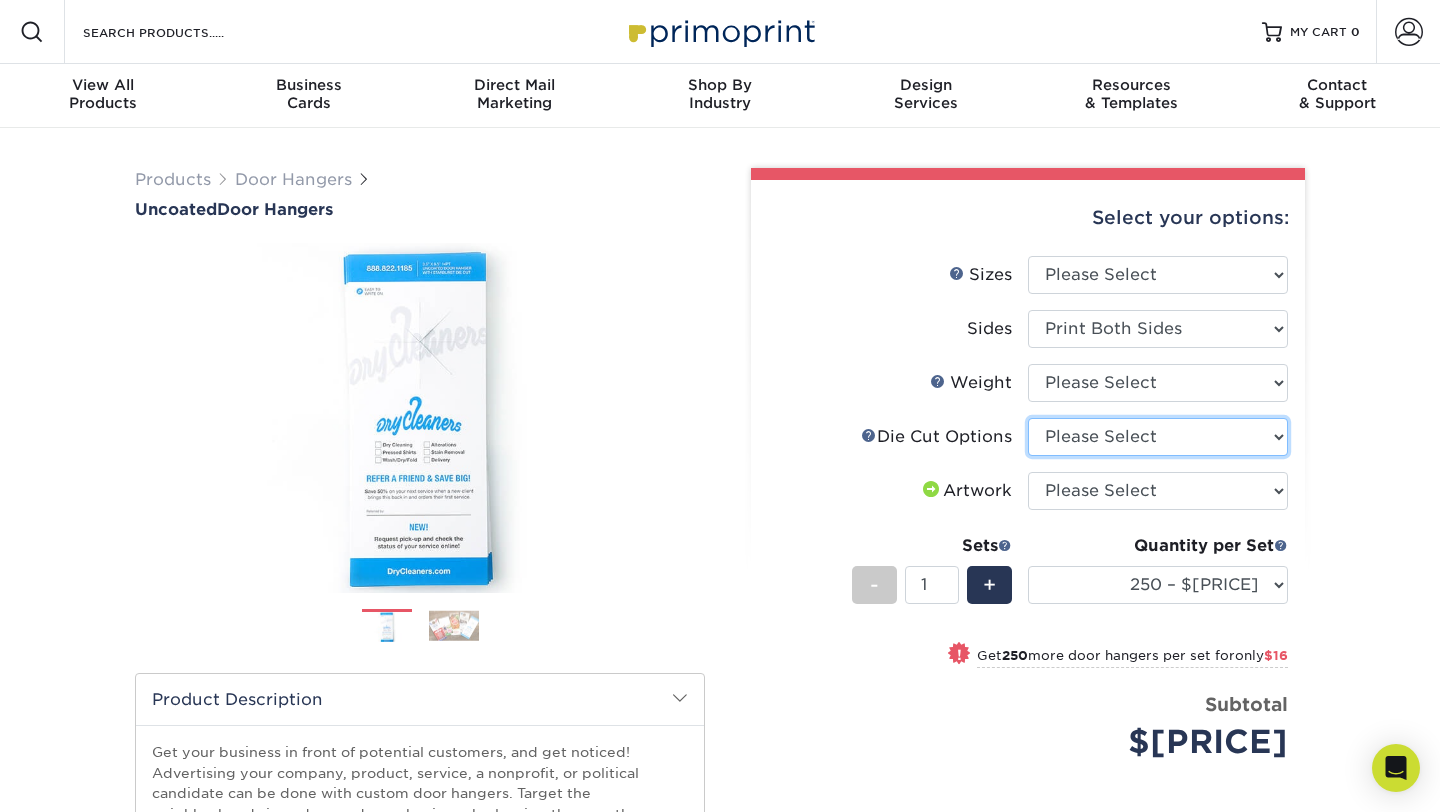 click on "Please Select Standard Die Cut Arch Die Cut Starburst Die Cut" at bounding box center [1158, 437] 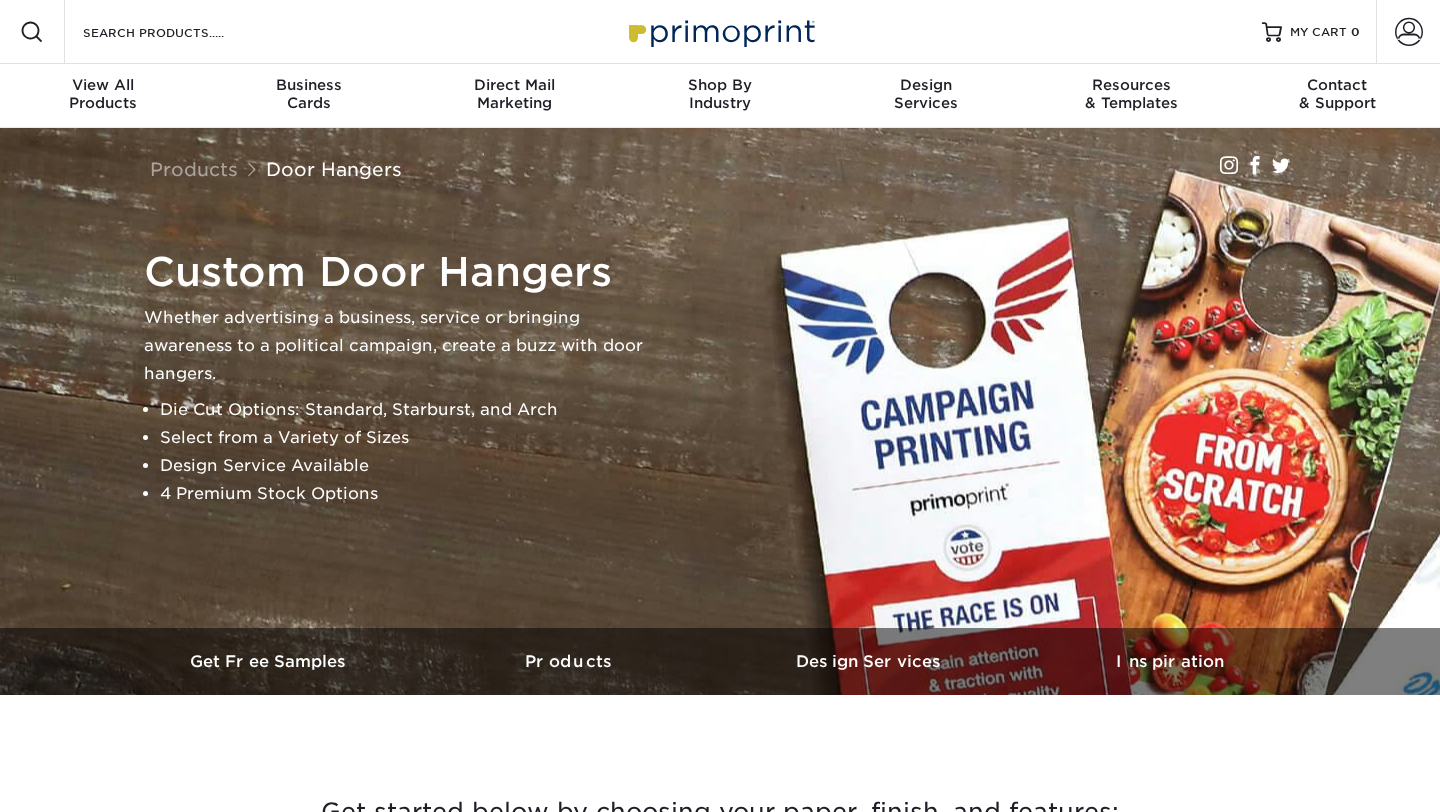 scroll, scrollTop: 0, scrollLeft: 0, axis: both 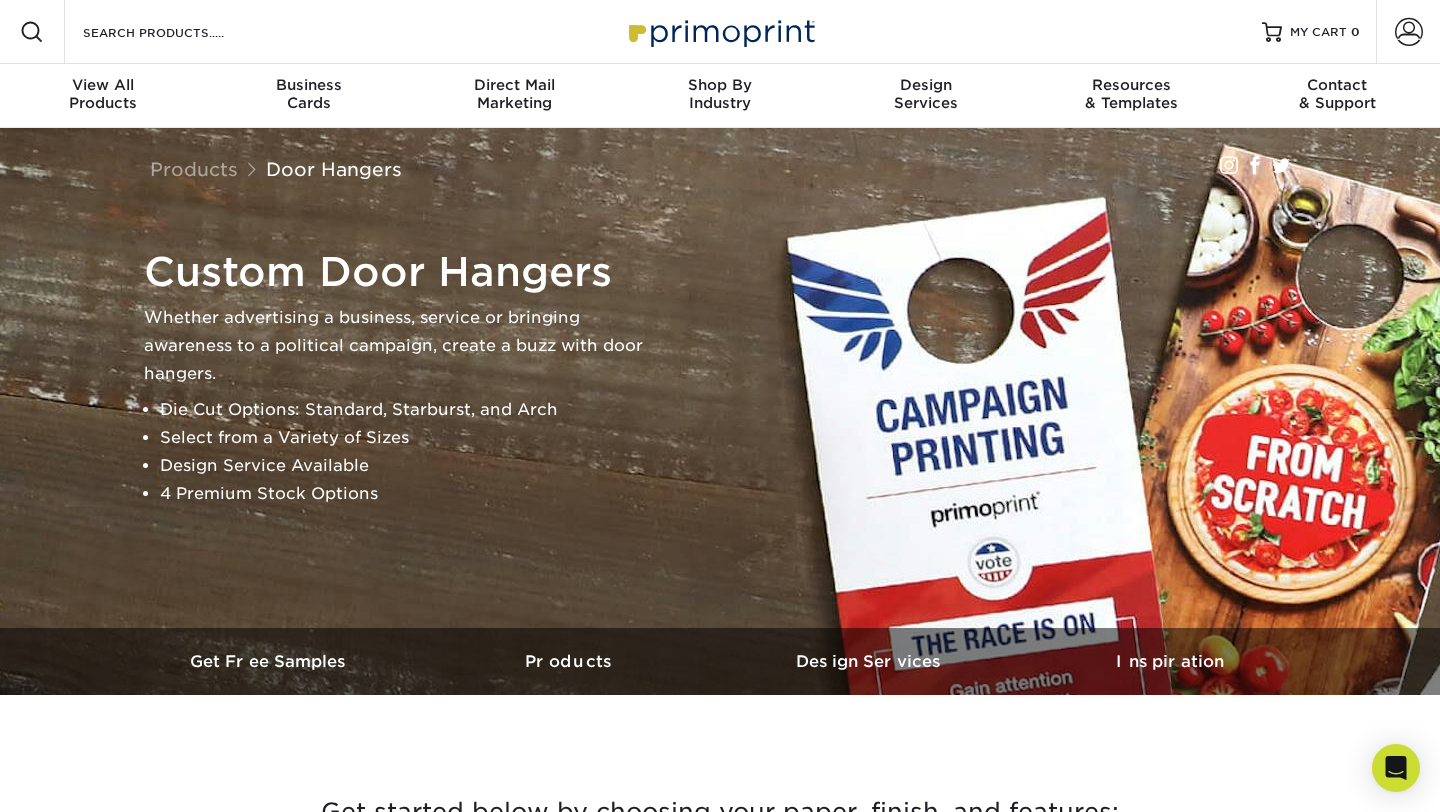 click on "Resources Menu
Search Products
Account
SIGN IN
CREATE AN ACCOUNT
forgot password?
All fields are required.
Login
OR" at bounding box center [720, 32] 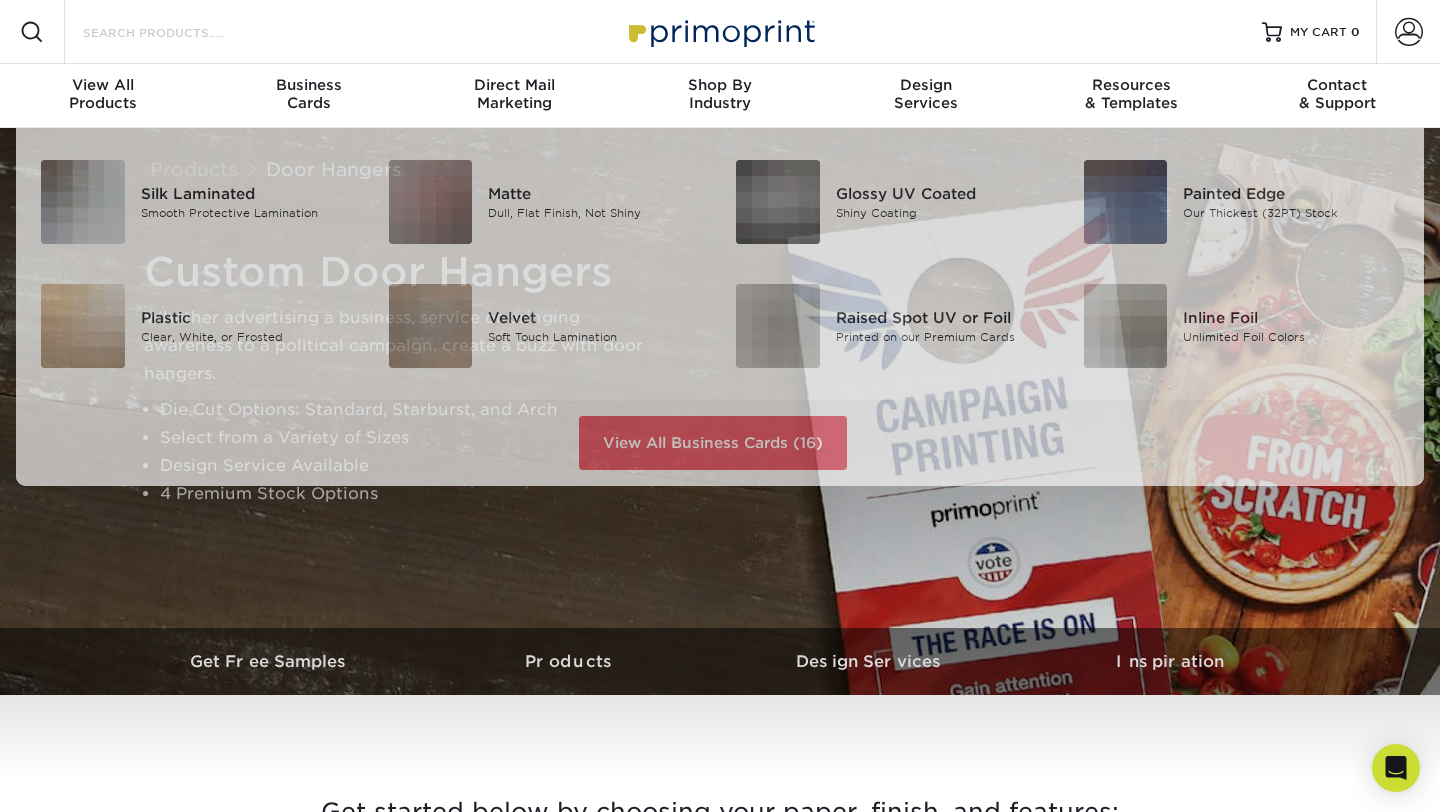click on "Search Products" at bounding box center [178, 32] 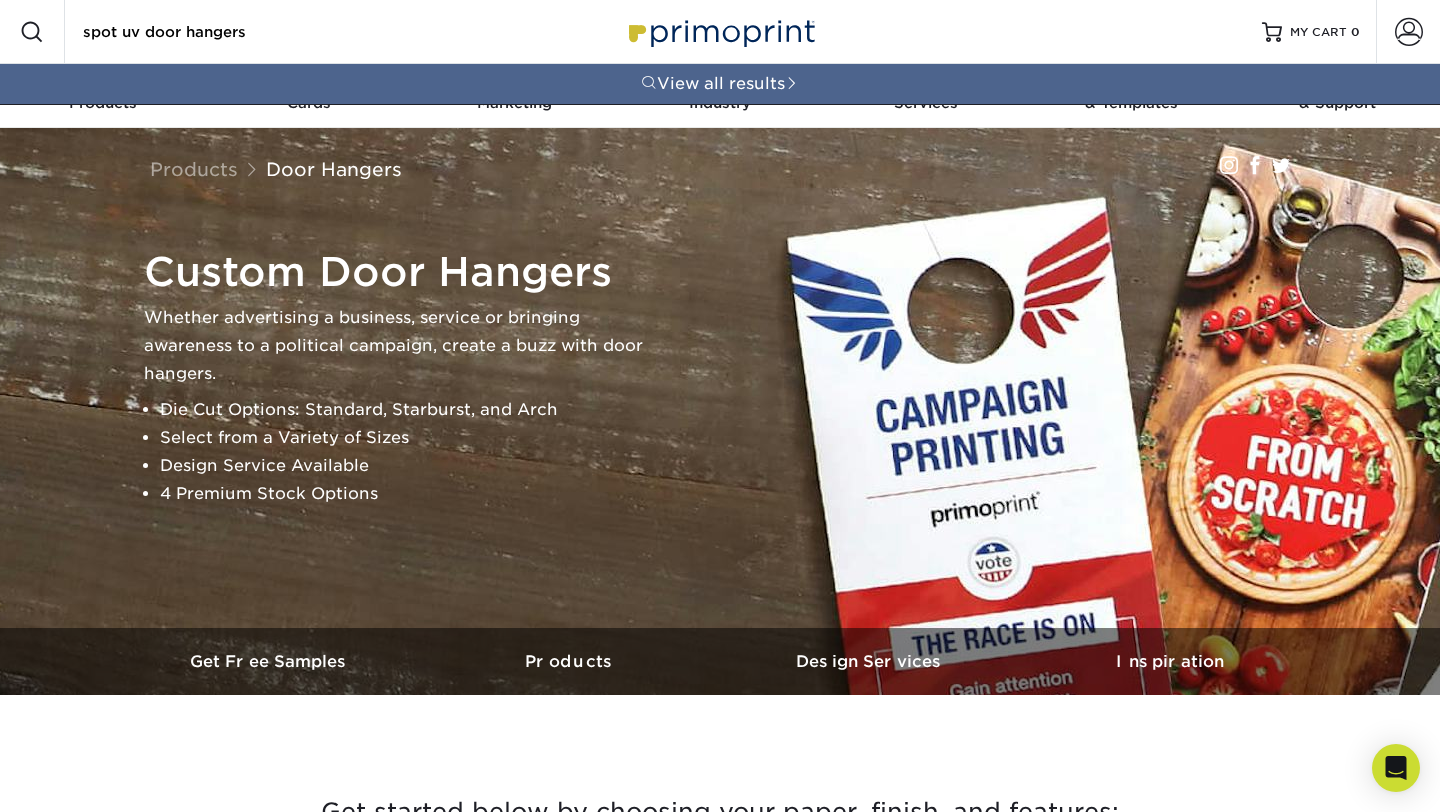 type on "spot uv door hangers" 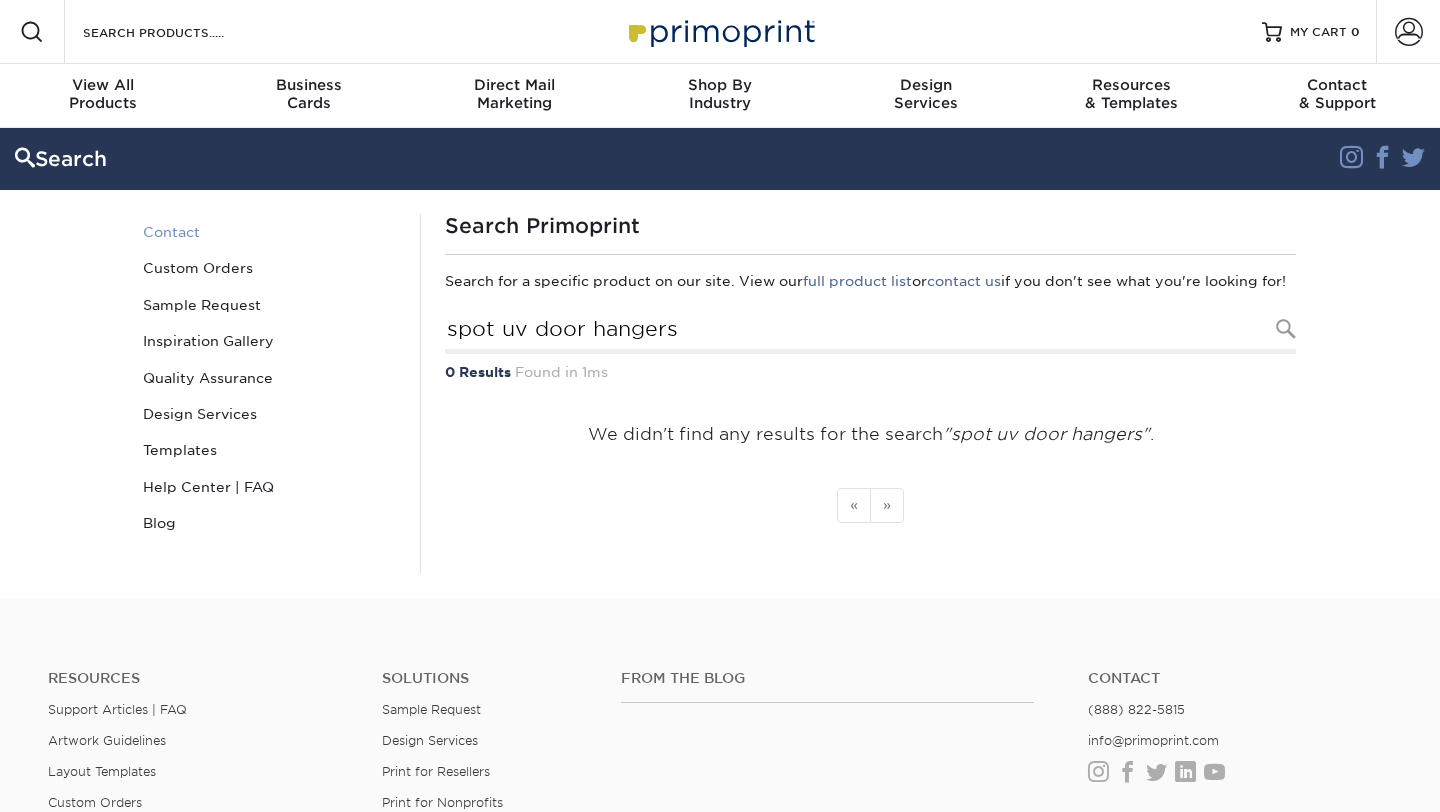 scroll, scrollTop: 0, scrollLeft: 0, axis: both 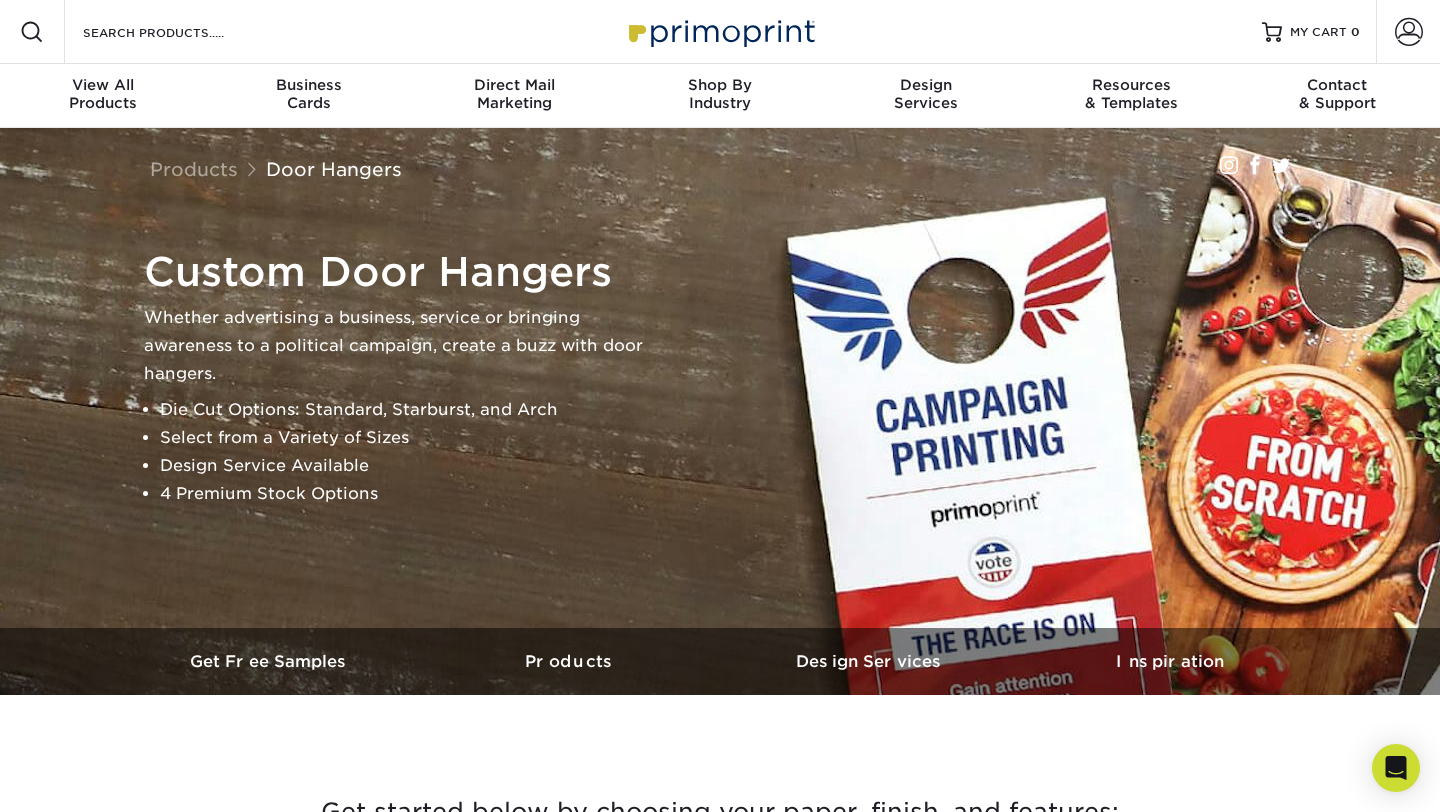 click on "Resources Menu
Search Products
Account
SIGN IN
CREATE AN ACCOUNT
forgot password?
All fields are required.
Login
OR" at bounding box center [720, 32] 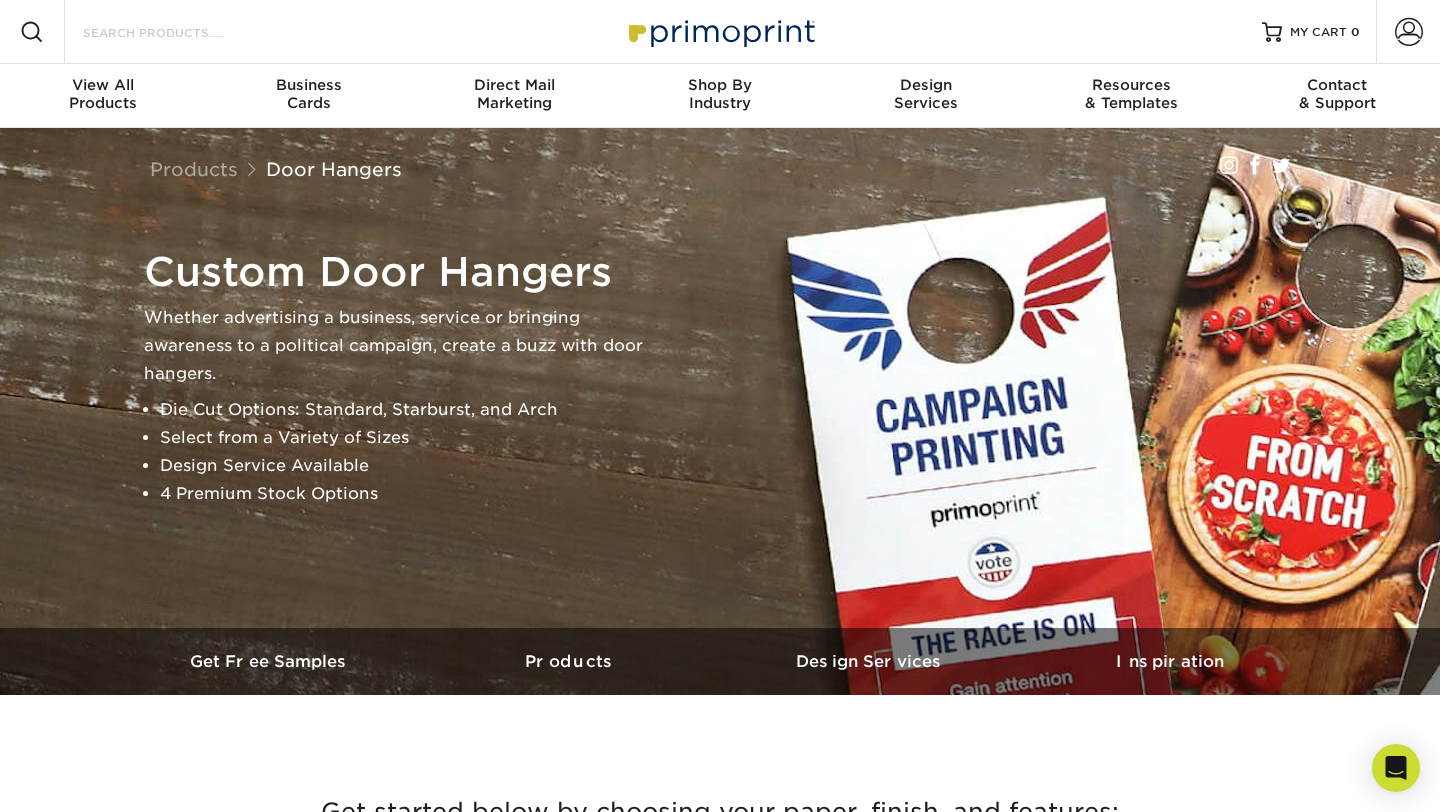 click on "Search Products" at bounding box center [178, 32] 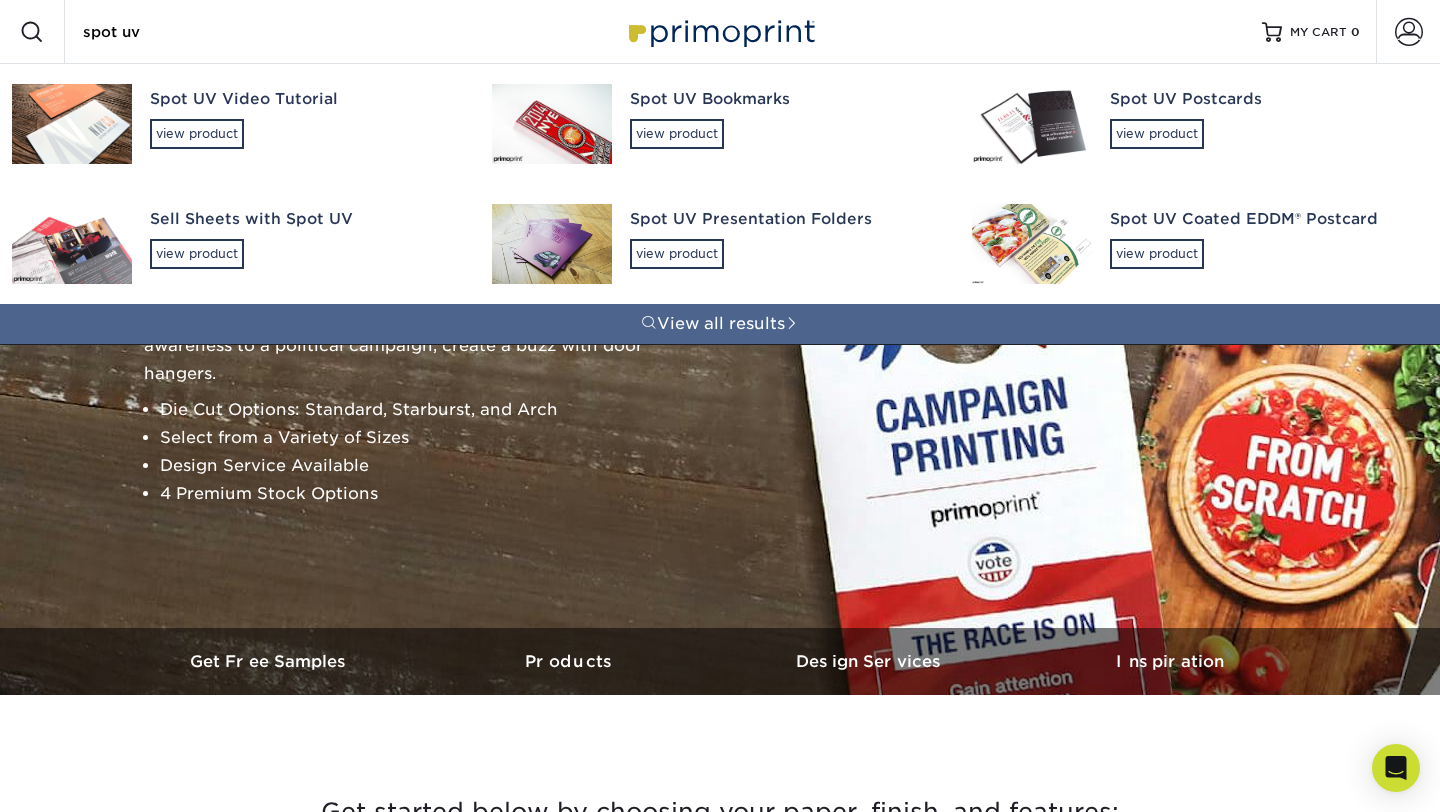 type on "spot uv" 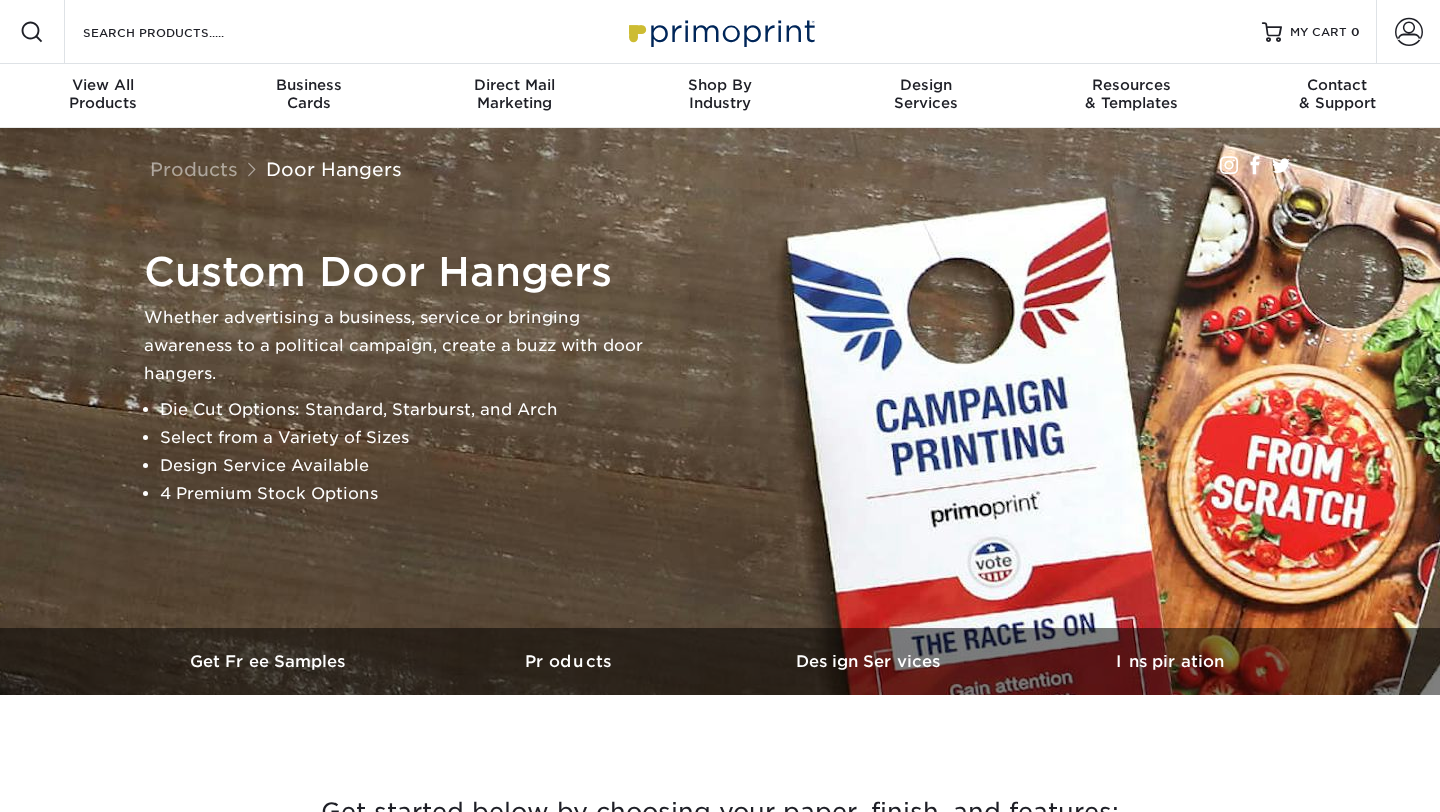 scroll, scrollTop: 0, scrollLeft: 0, axis: both 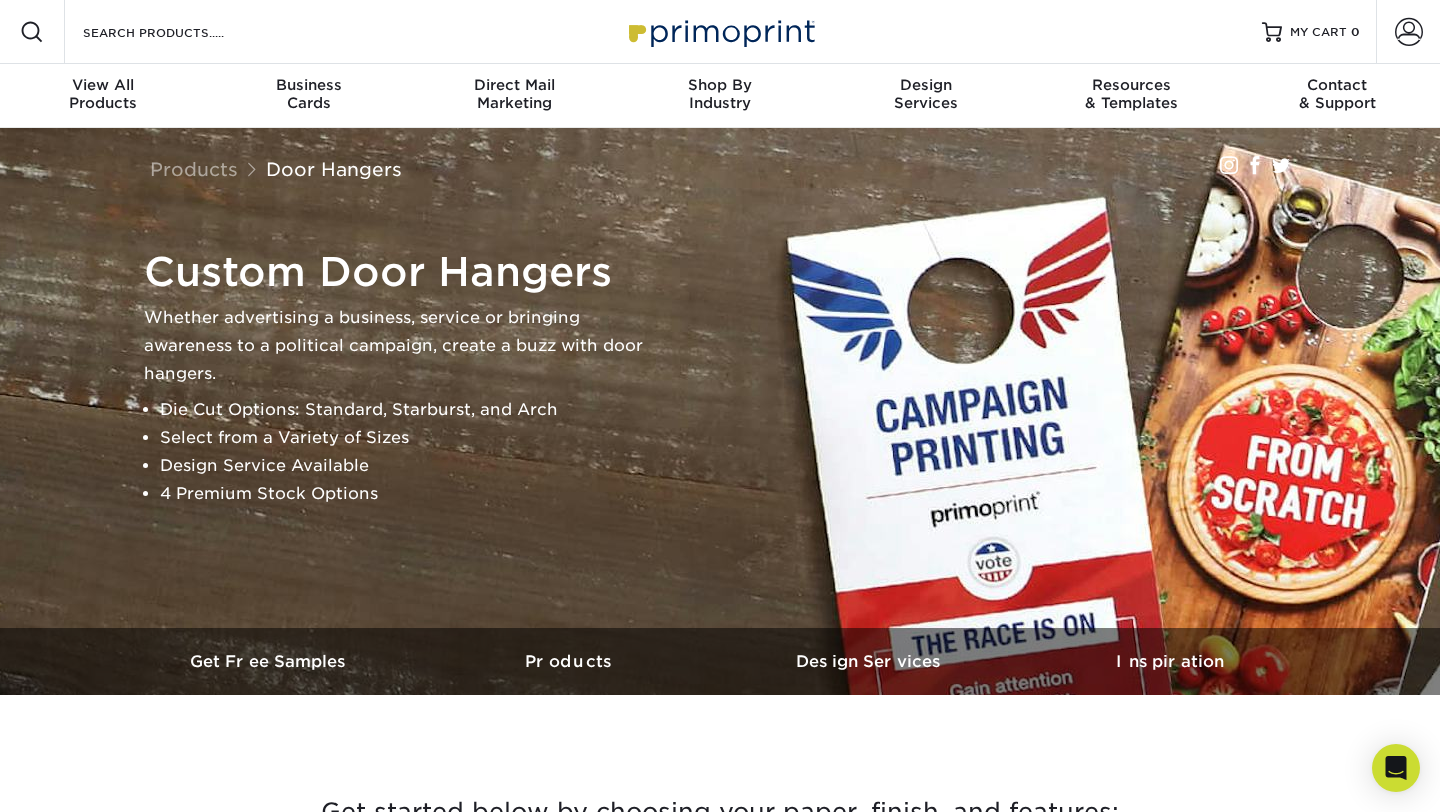 click on "Resources Menu
Search Products
Account
SIGN IN
CREATE AN ACCOUNT
forgot password?
All fields are required.
Login
OR" at bounding box center (720, 32) 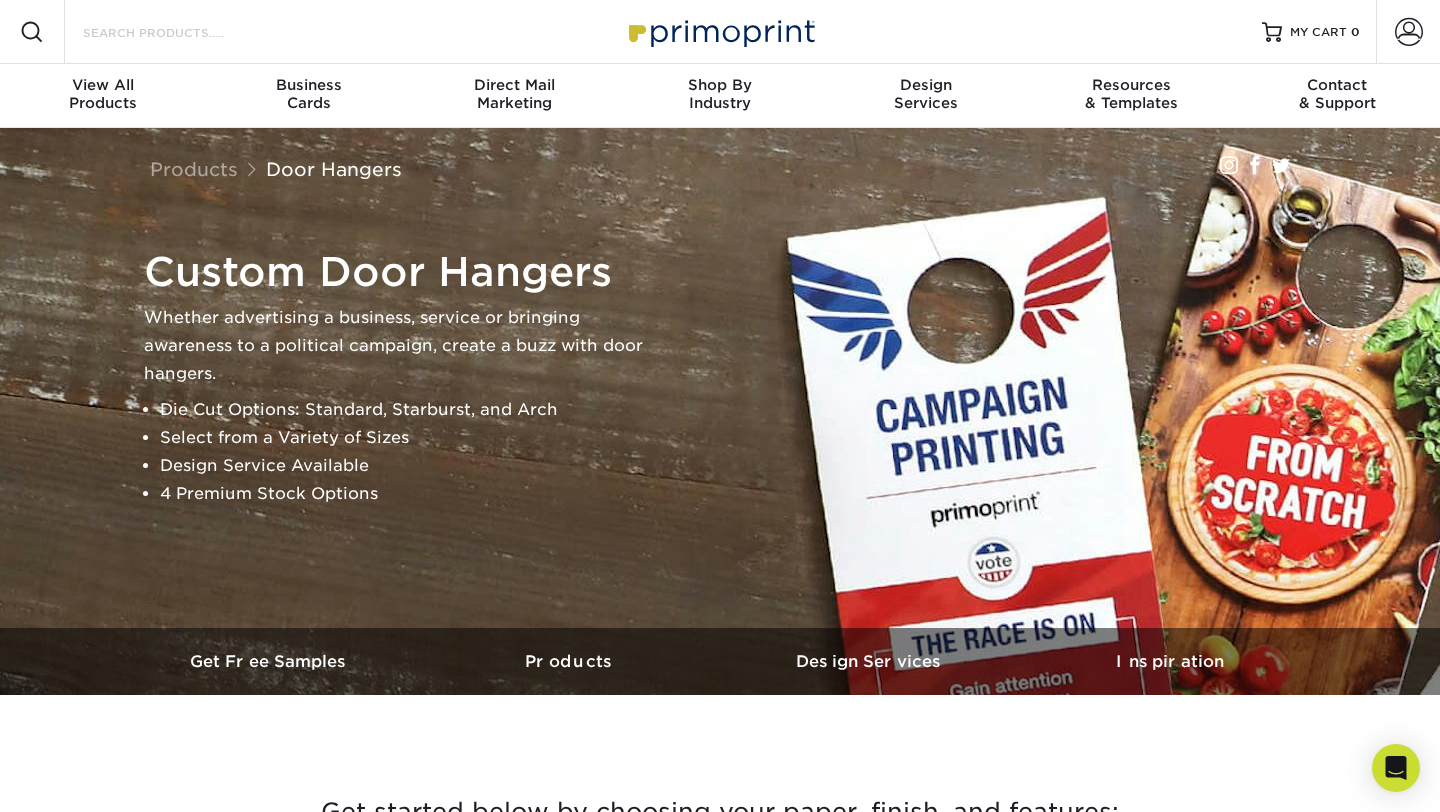 click on "Search Products" at bounding box center (178, 32) 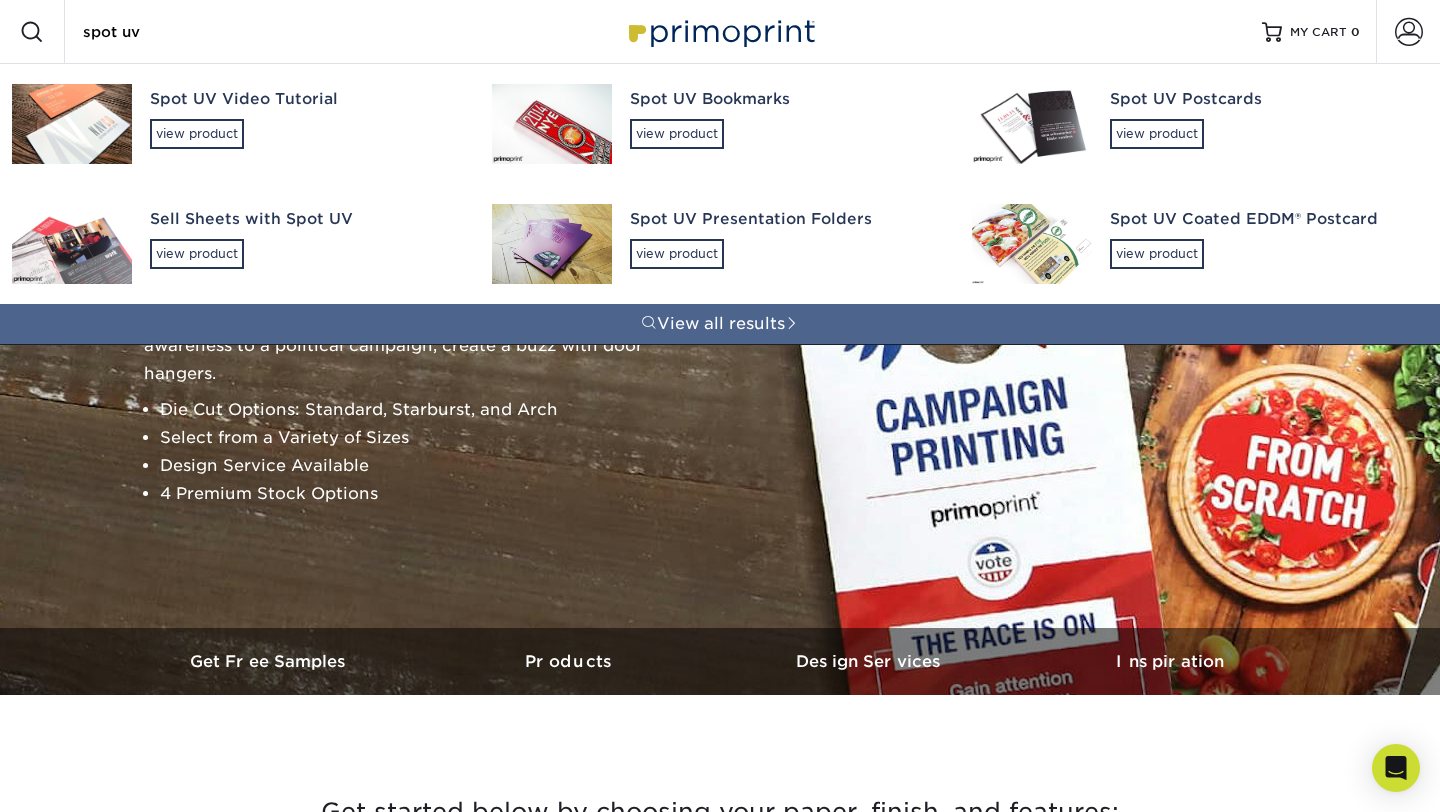 type on "spot uv" 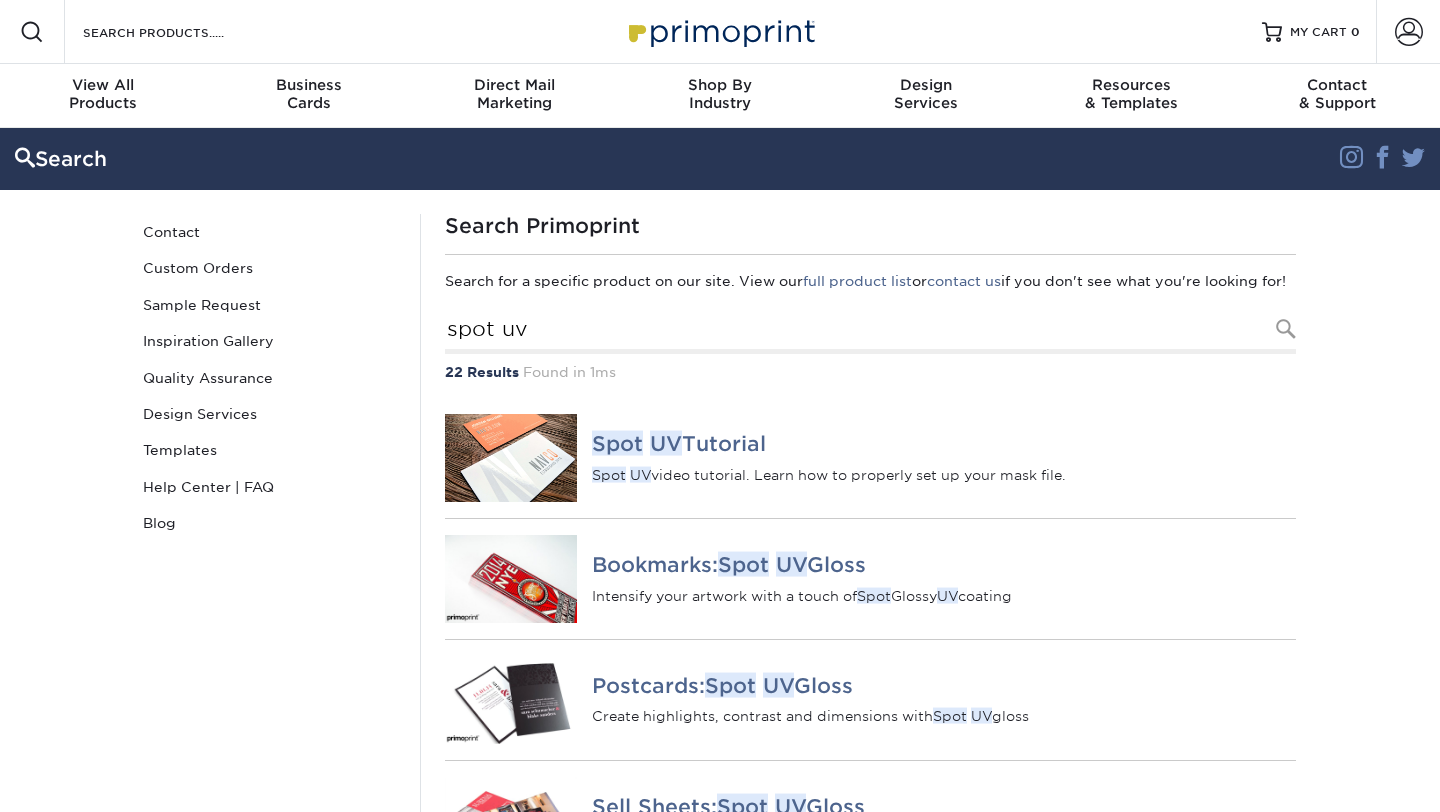 scroll, scrollTop: 0, scrollLeft: 0, axis: both 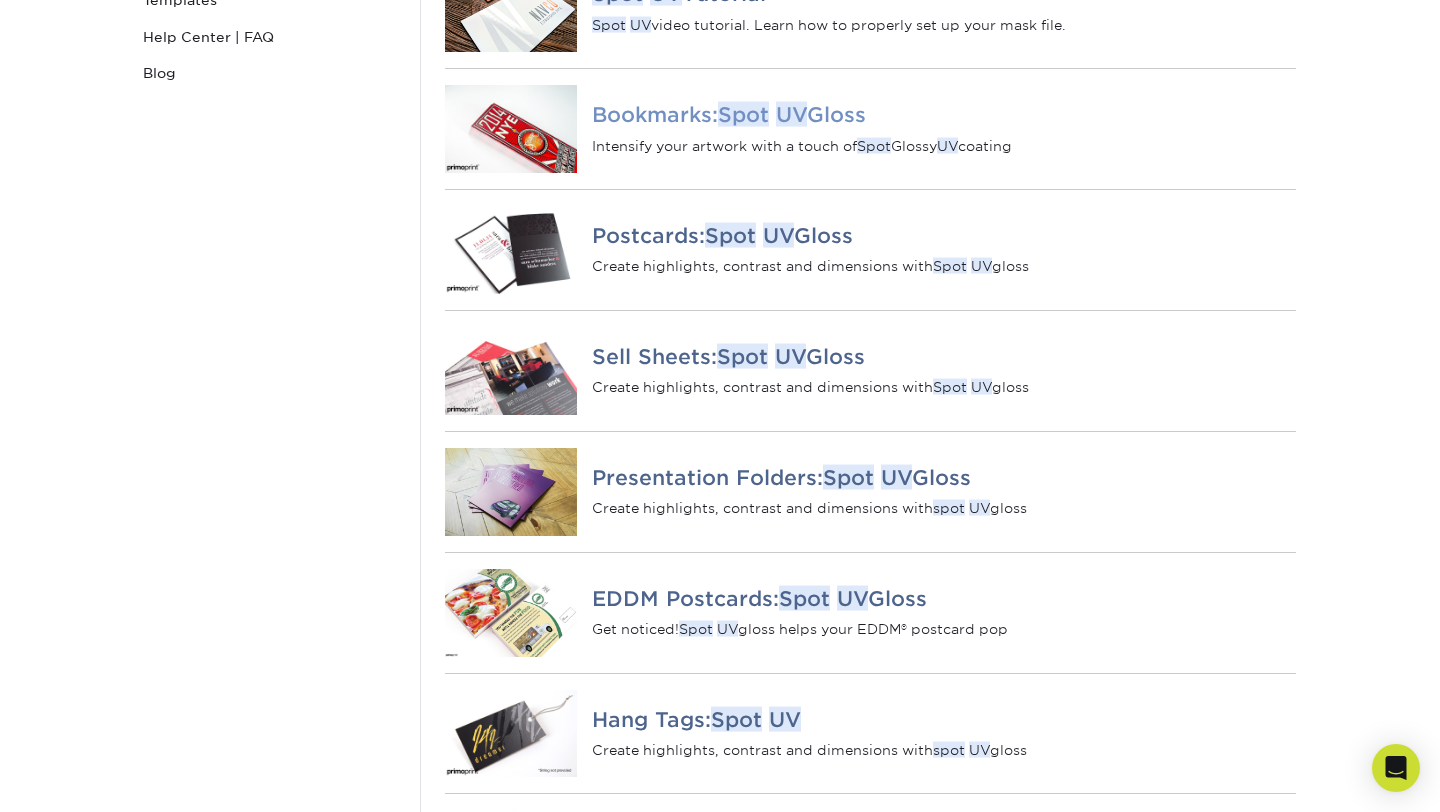 click on "Bookmarks:  Spot   UV  Gloss" at bounding box center (944, 115) 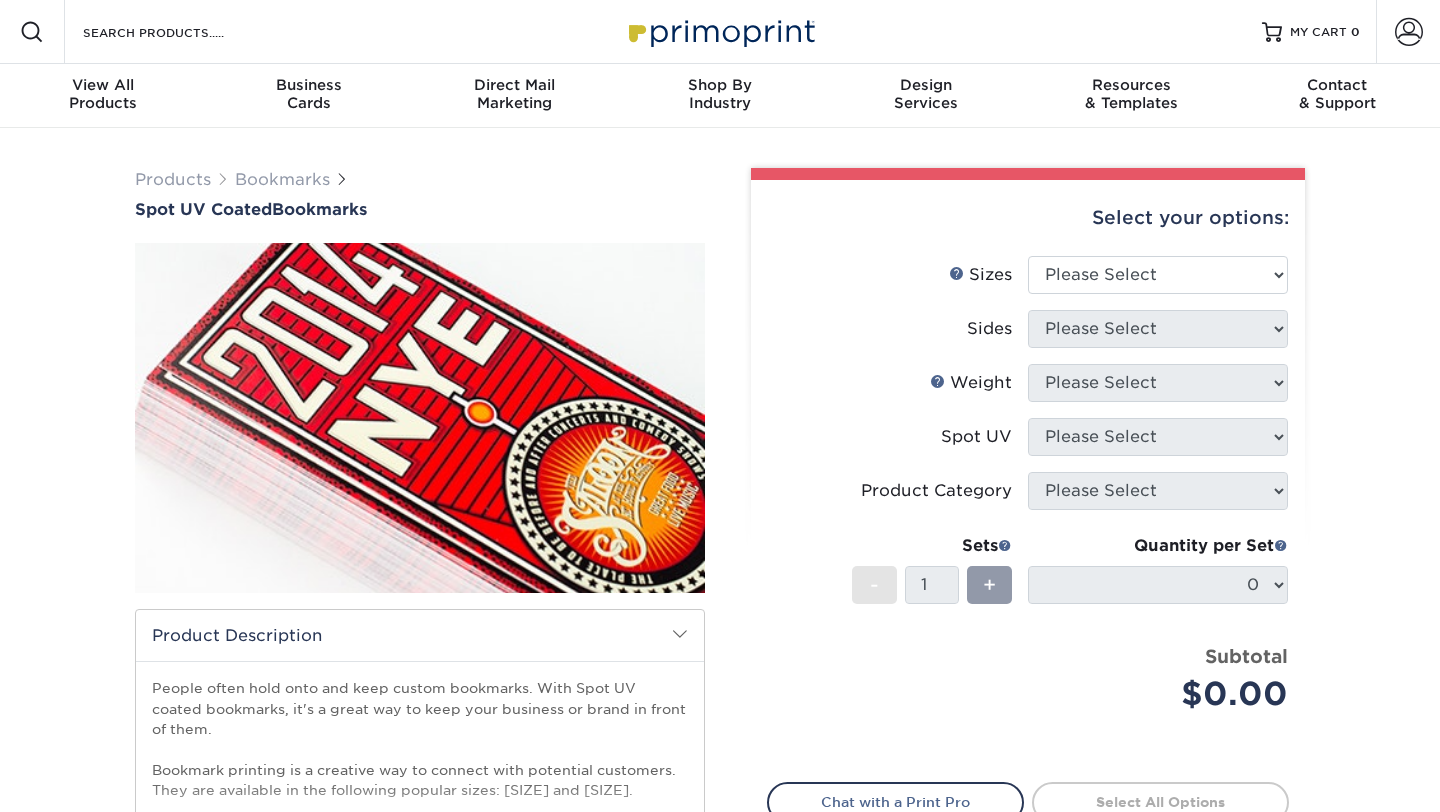 scroll, scrollTop: 0, scrollLeft: 0, axis: both 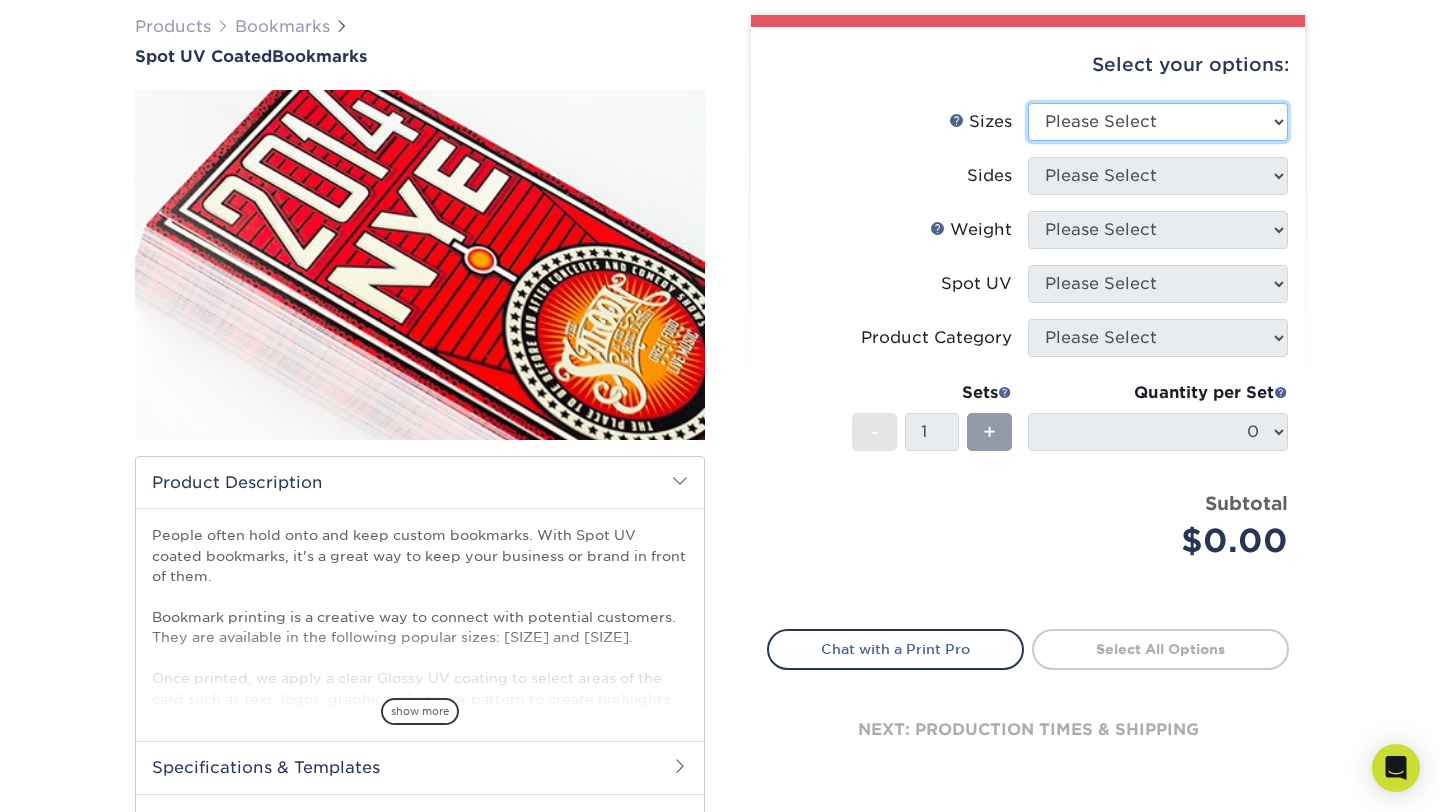 click on "Please Select
[SIZE]
[SIZE]" at bounding box center [1158, 122] 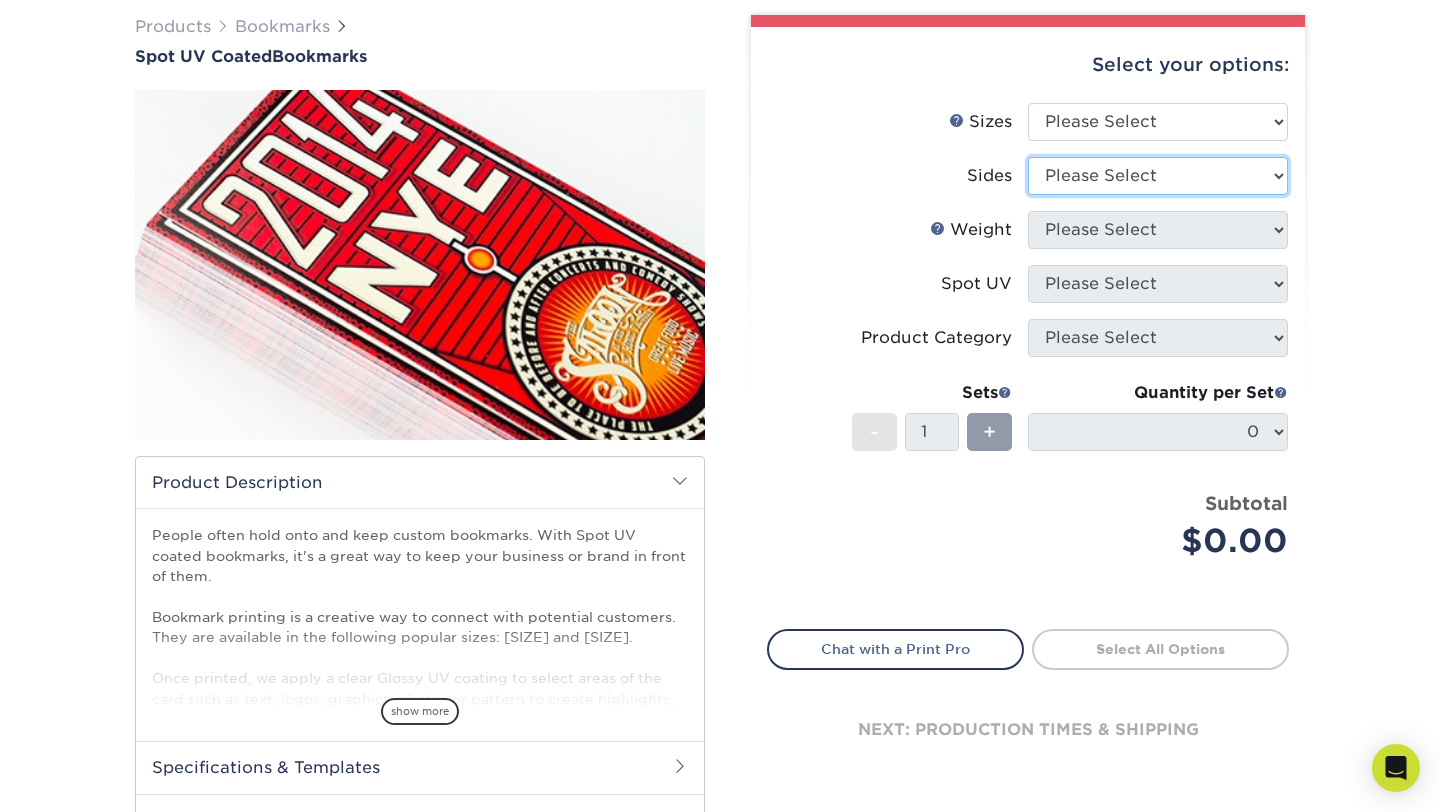 click on "Please Select Print Both Sides Print Front Only" at bounding box center [1158, 176] 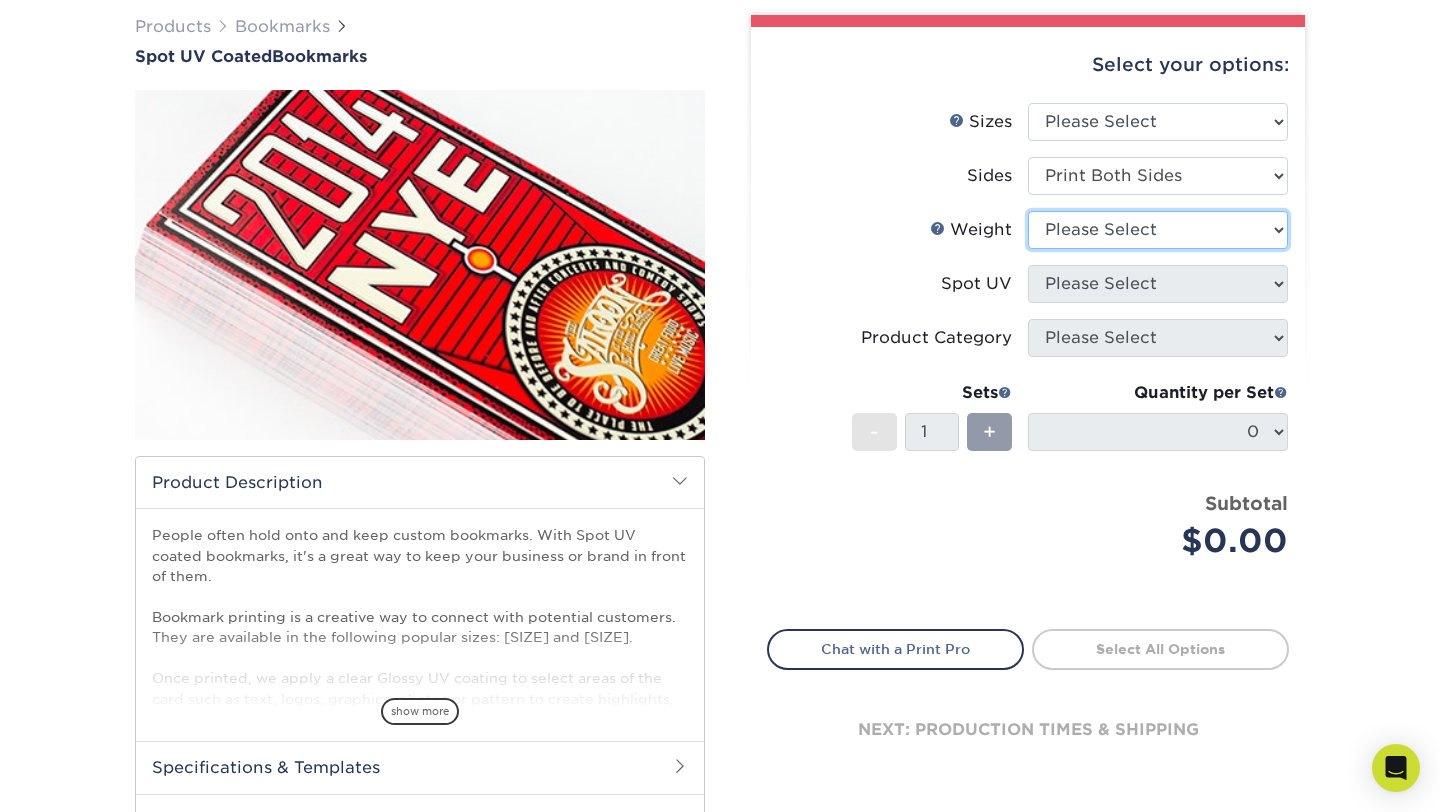 click on "Please Select 16PT" at bounding box center (1158, 230) 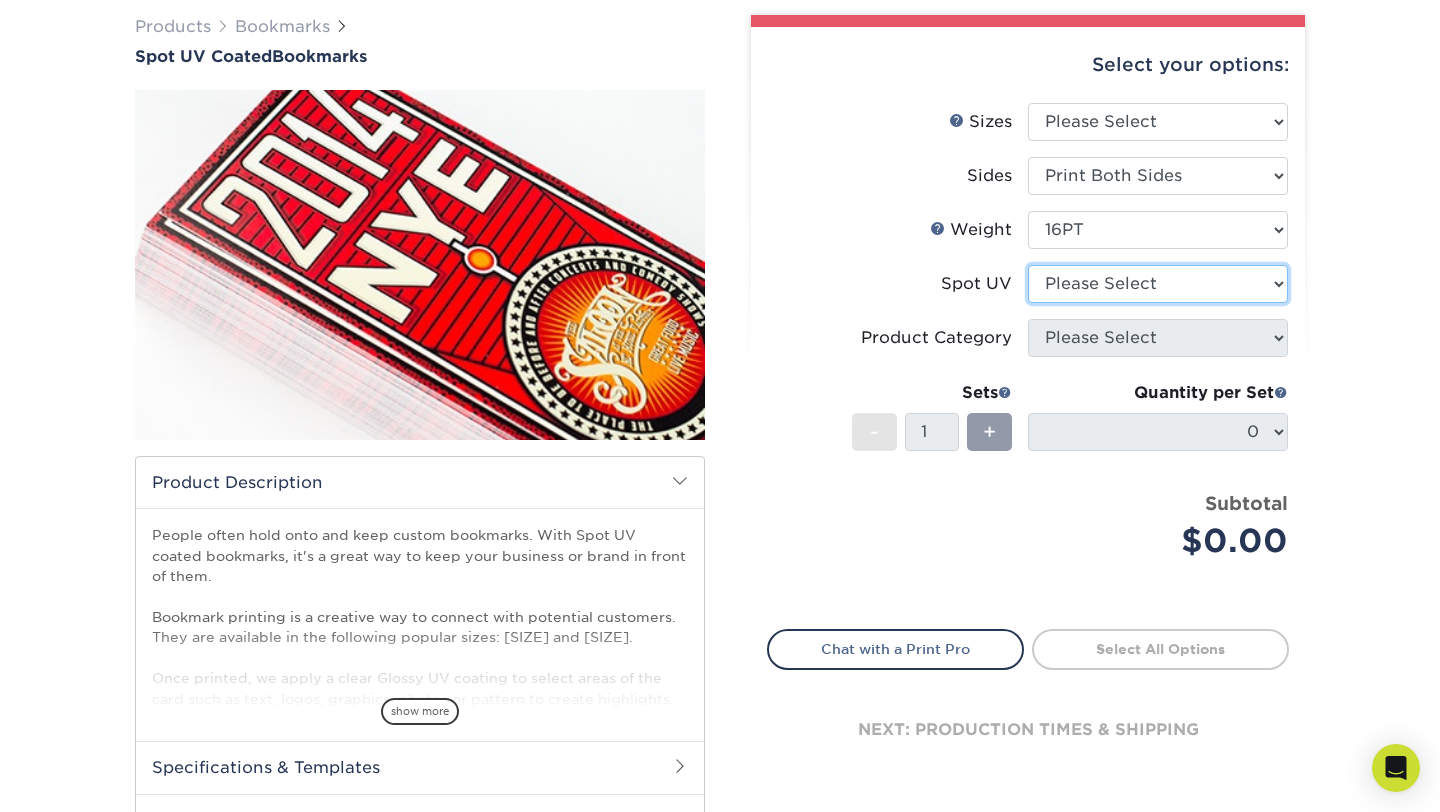 click on "Please Select Front and Back (Both Sides) Front Only Back Only" at bounding box center [1158, 284] 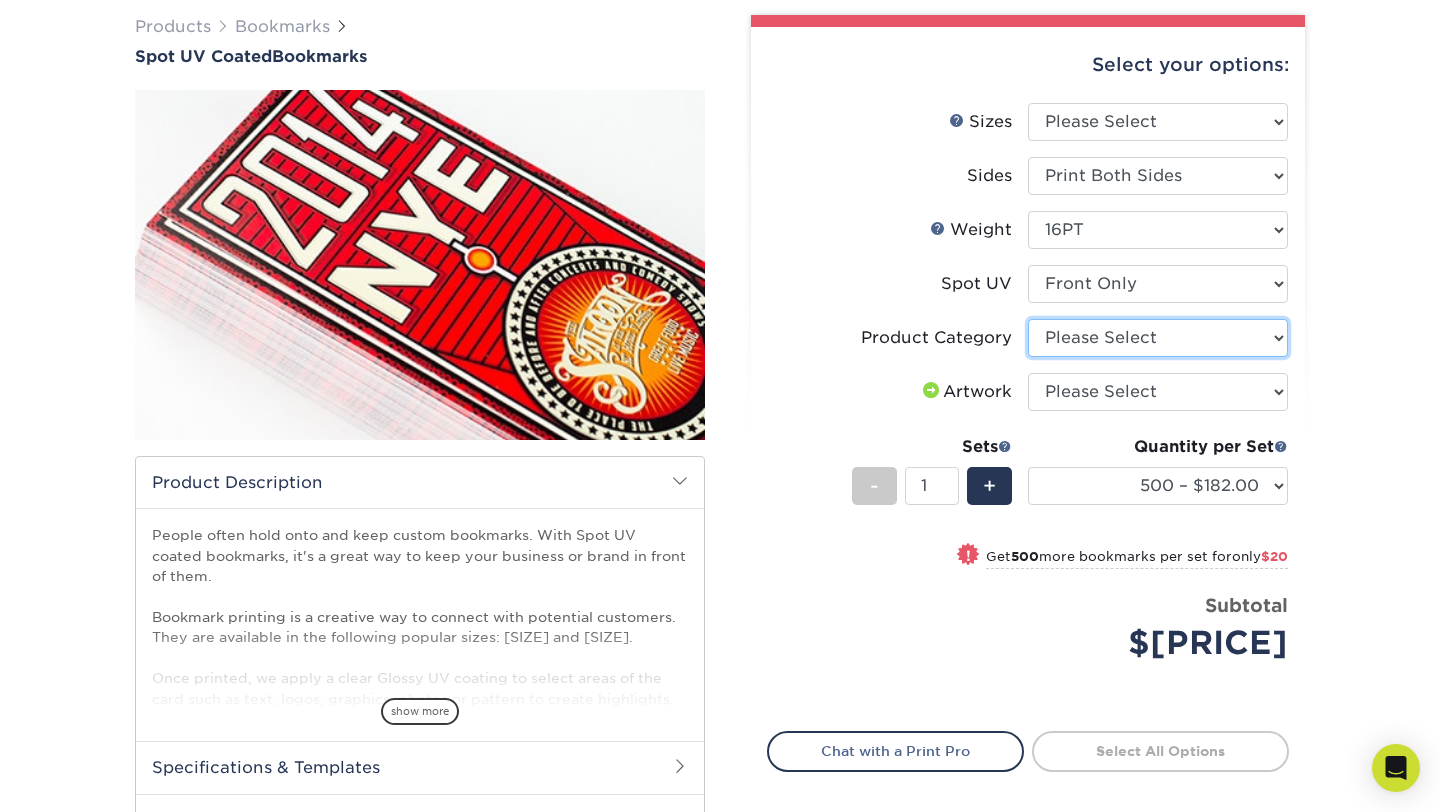 click on "Please Select Postcards" at bounding box center (1158, 338) 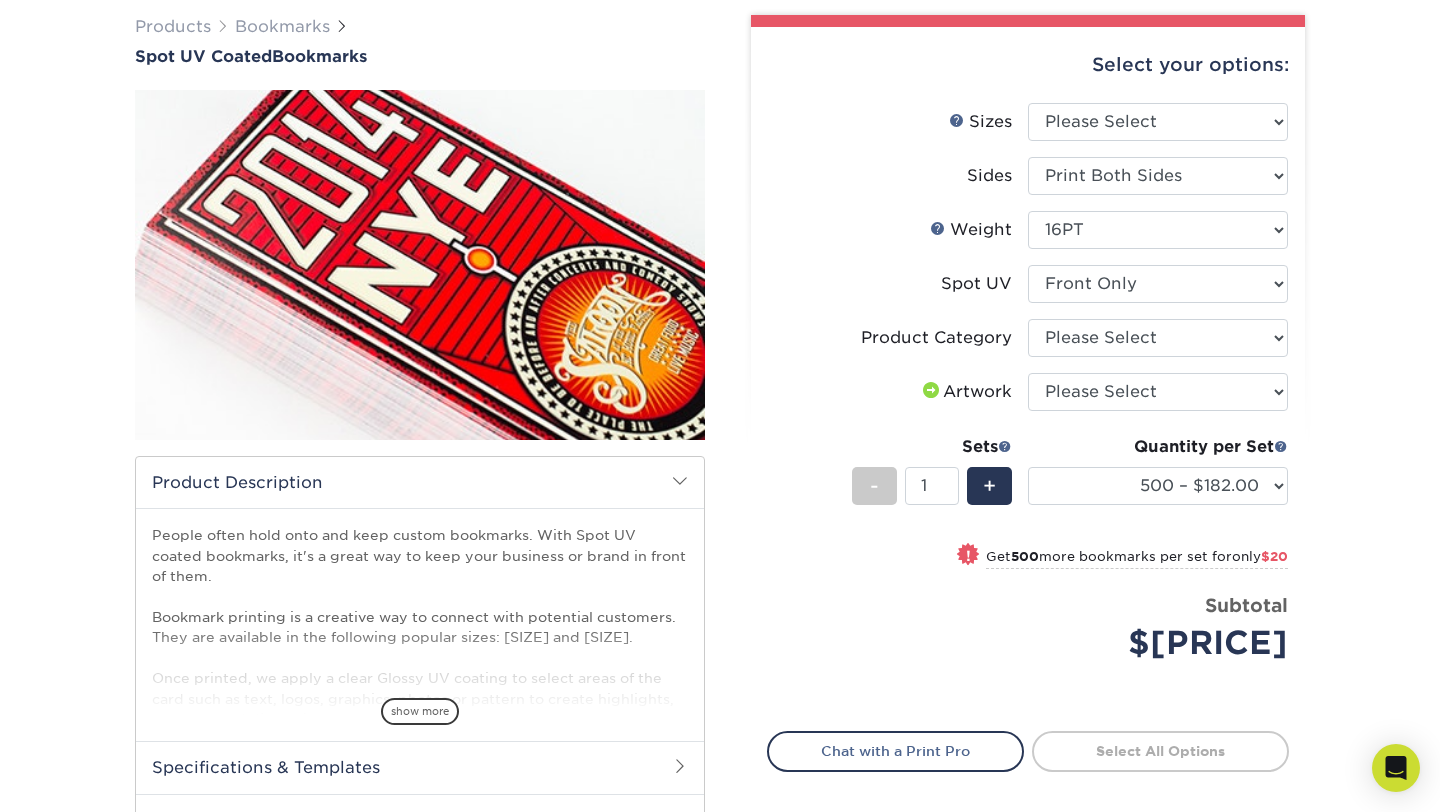 click on "Product Category
Please Select Postcards" at bounding box center [1028, 346] 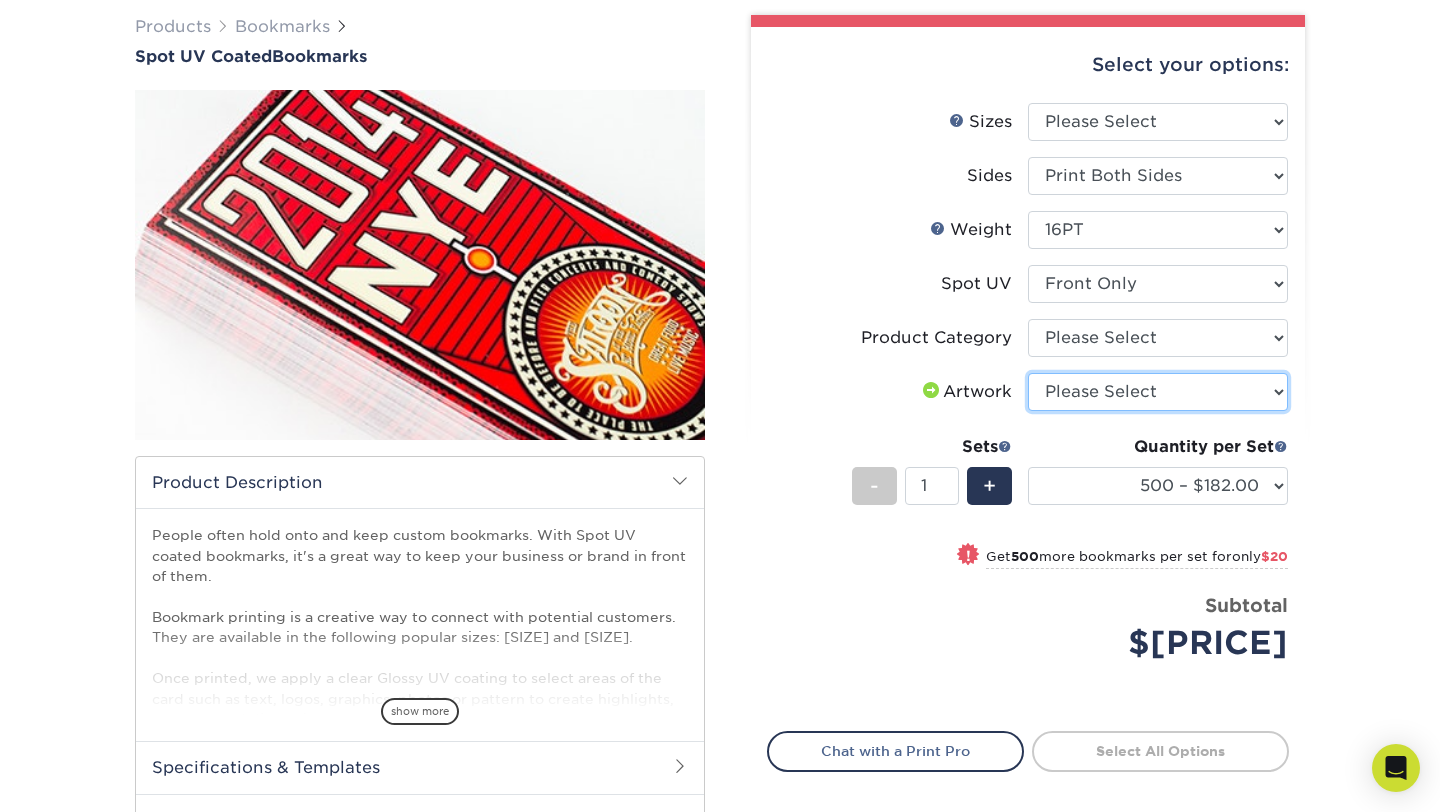 click on "Please Select I will upload files I need a design - $50" at bounding box center [1158, 392] 